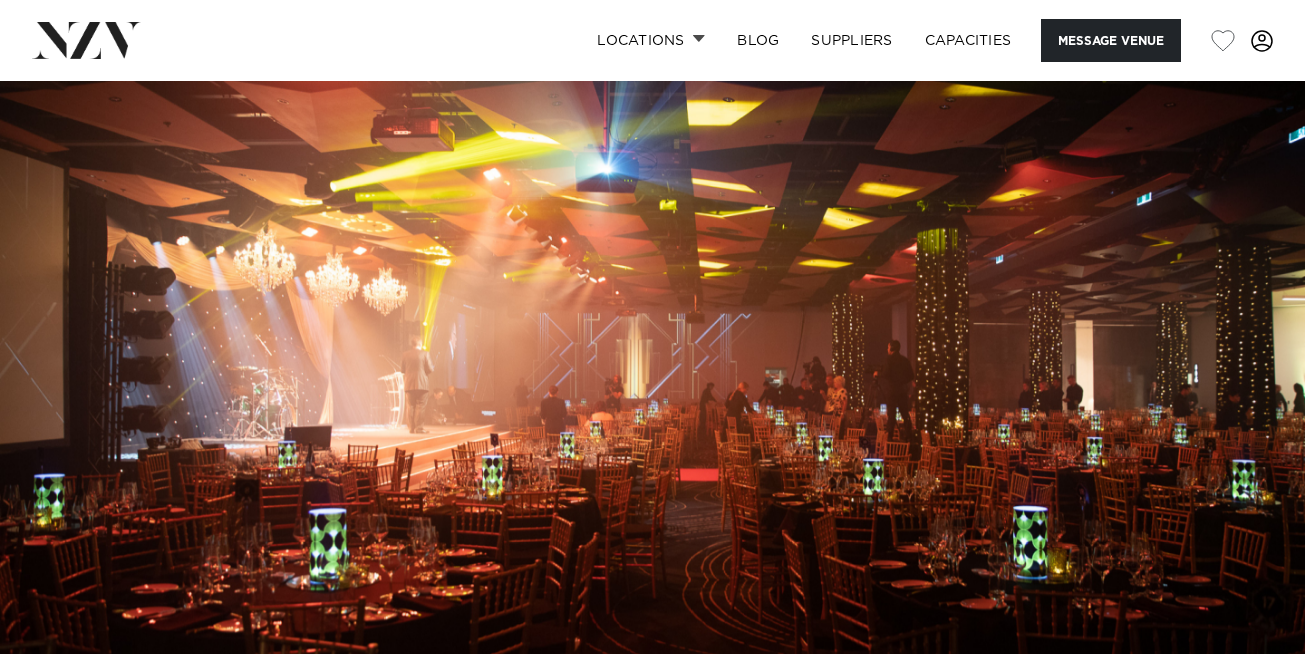 scroll, scrollTop: 0, scrollLeft: 0, axis: both 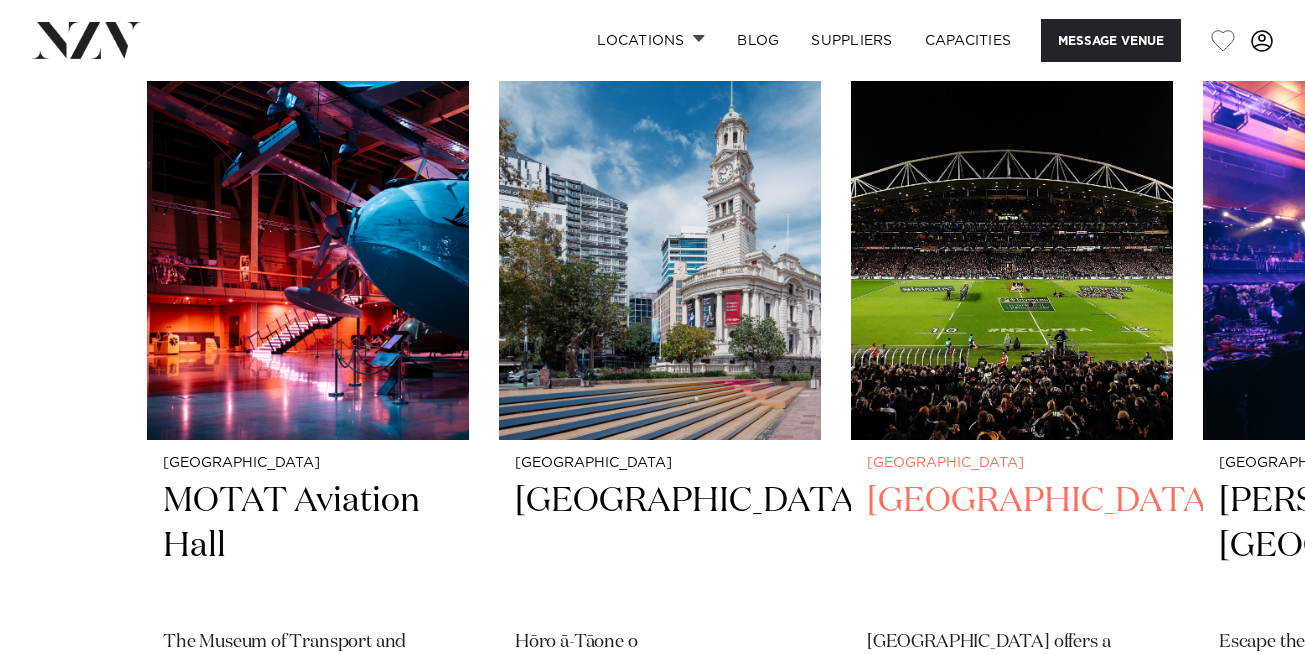 click at bounding box center [1012, 224] 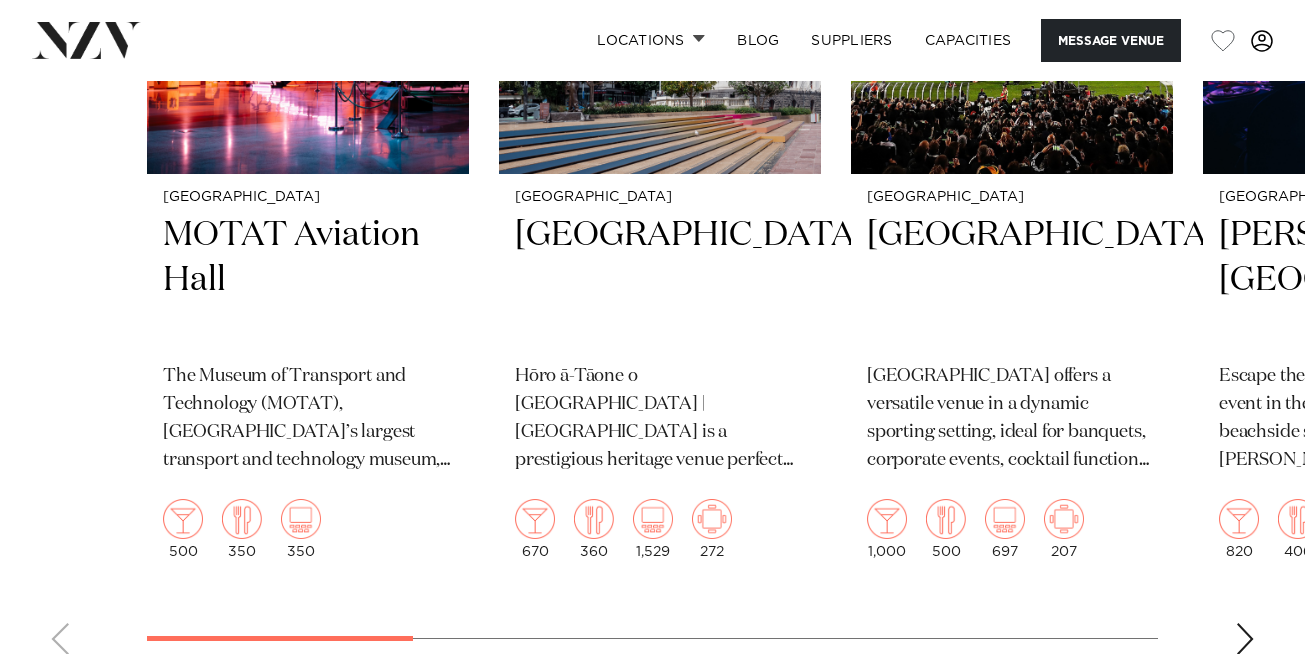 scroll, scrollTop: 3561, scrollLeft: 0, axis: vertical 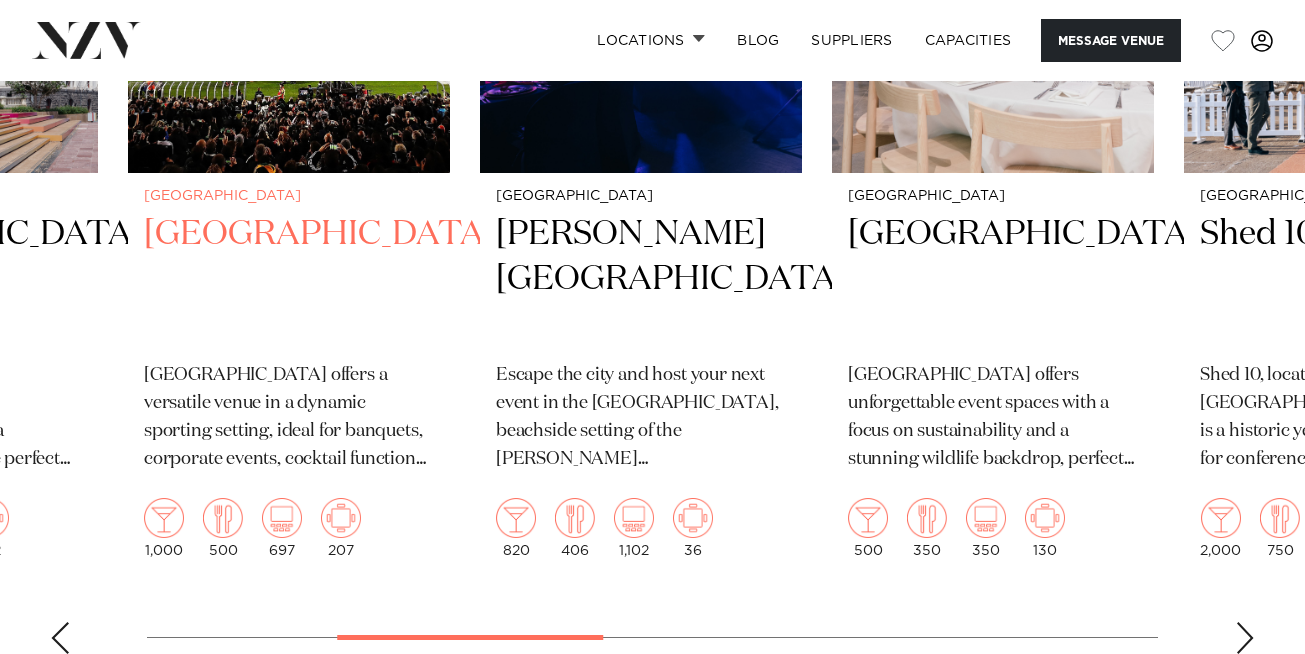 click on "[GEOGRAPHIC_DATA]" at bounding box center [289, 279] 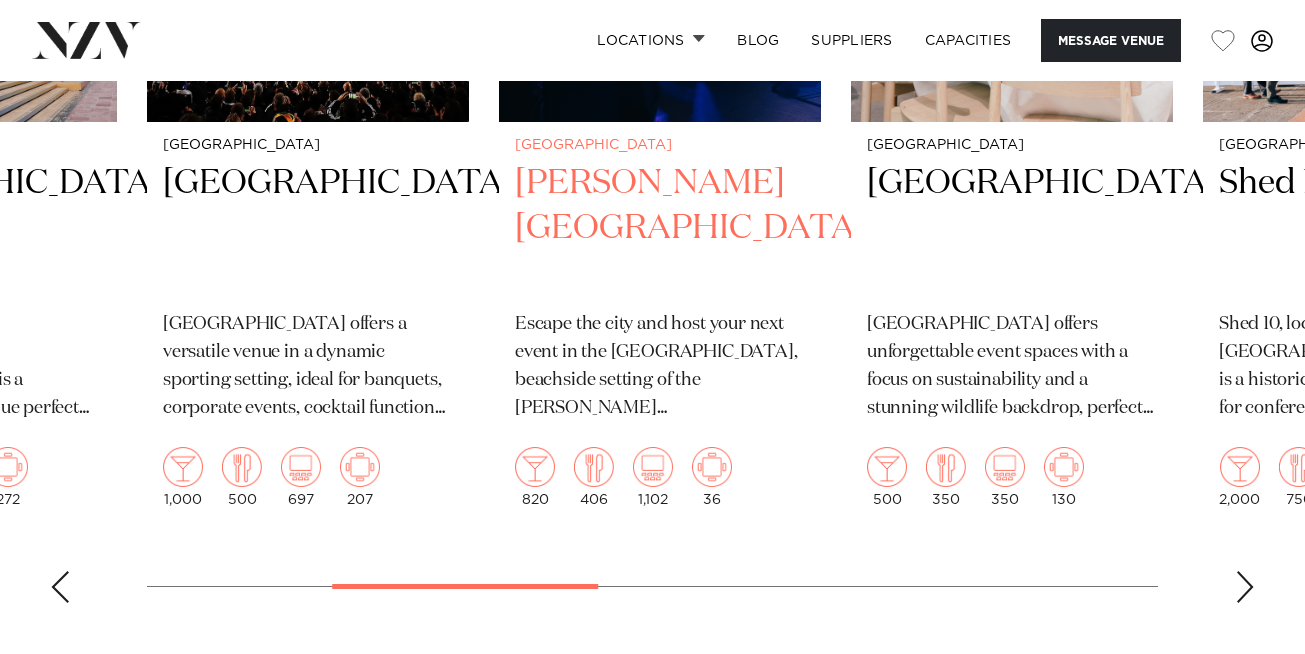 scroll, scrollTop: 3610, scrollLeft: 0, axis: vertical 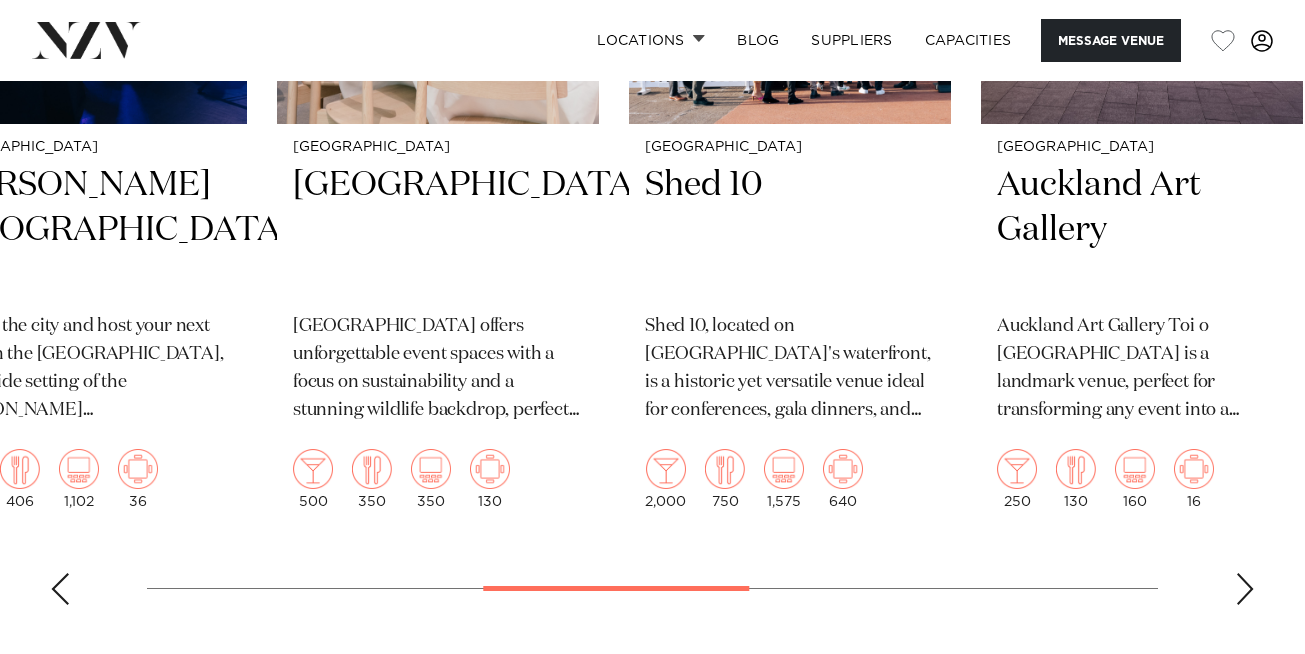 click on "Auckland
MOTAT Aviation Hall
The Museum of Transport and Technology (MOTAT), New Zealand’s largest transport and technology museum, offers both an exciting visitor experience and a unique venue for corporate functions.
500
350
350
Auckland
Auckland Town Hall" at bounding box center [652, 156] 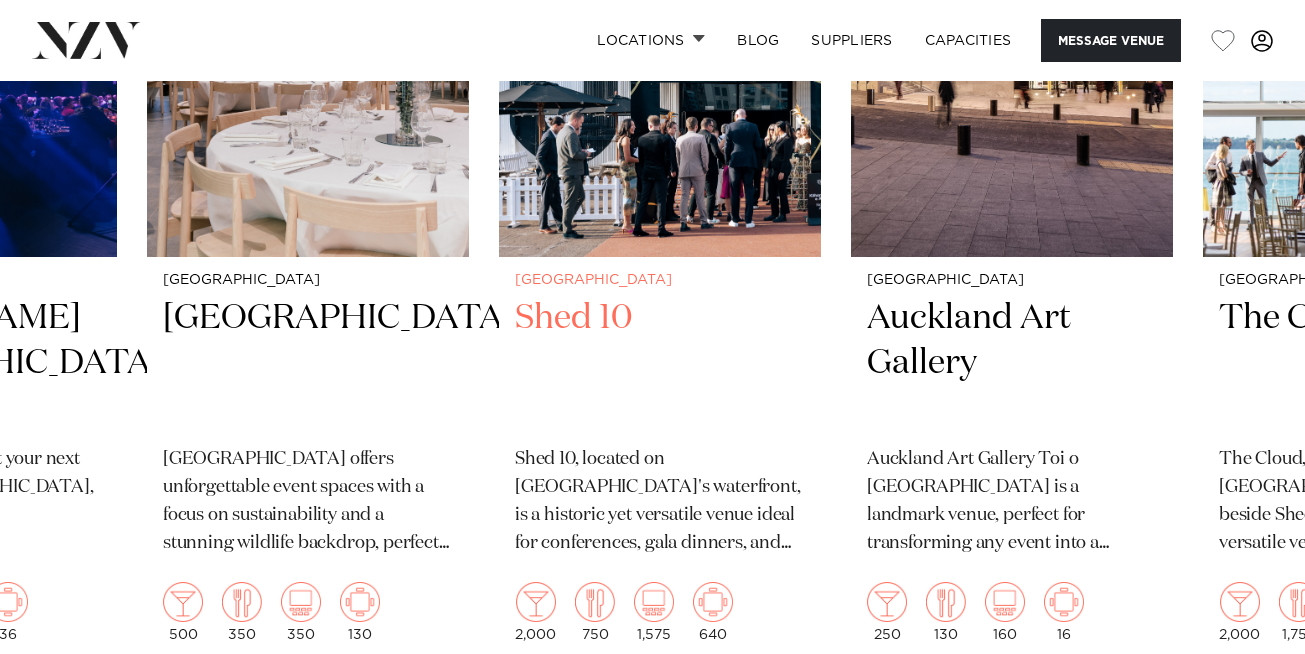 scroll, scrollTop: 3519, scrollLeft: 0, axis: vertical 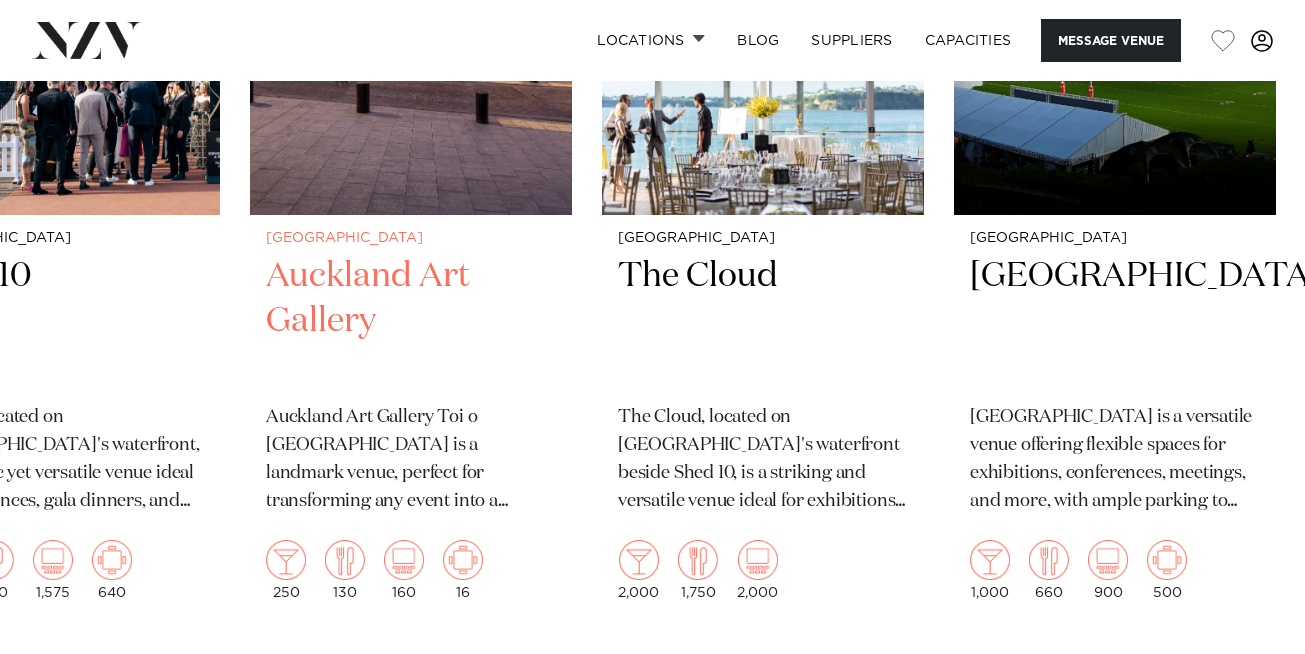 click on "Auckland Art Gallery" at bounding box center (411, 321) 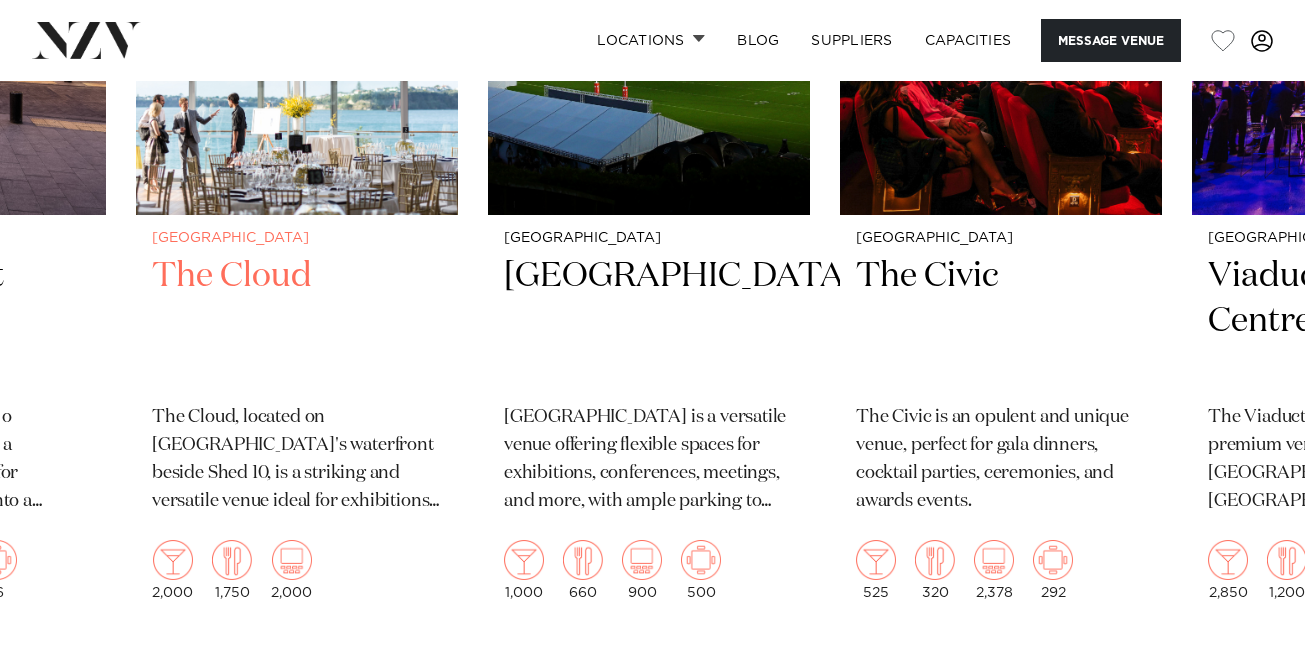 click on "The Cloud" at bounding box center (297, 321) 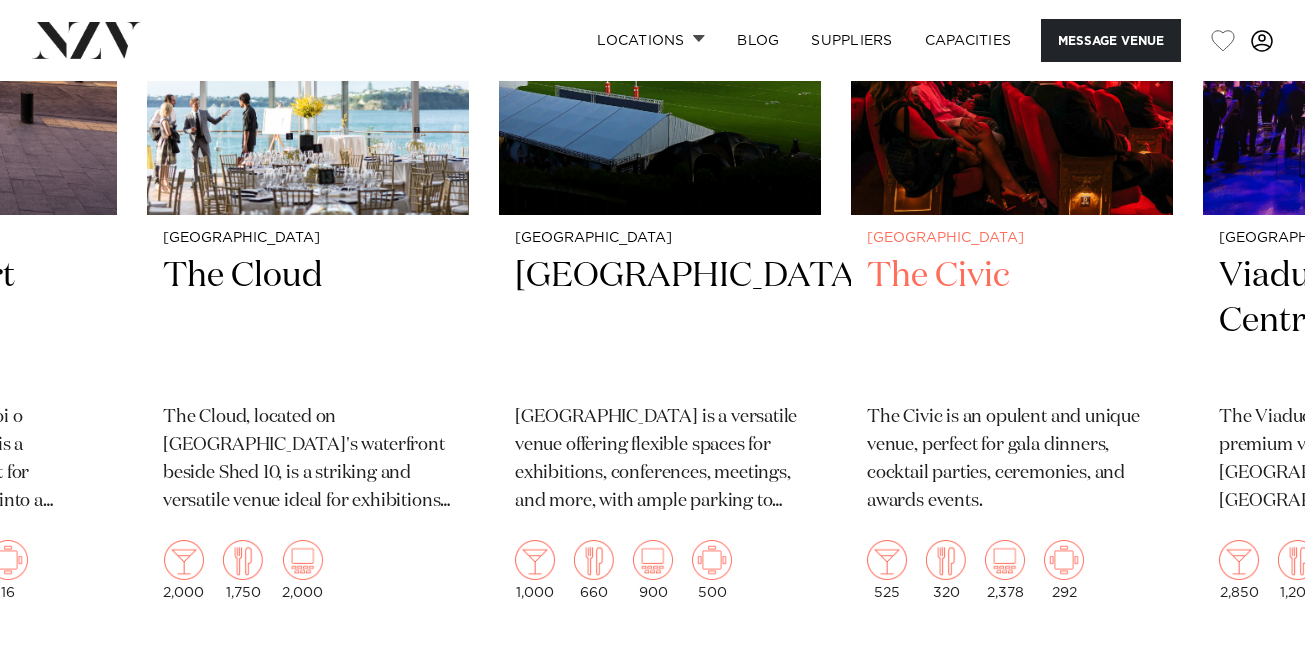 click on "The Civic" at bounding box center [1012, 321] 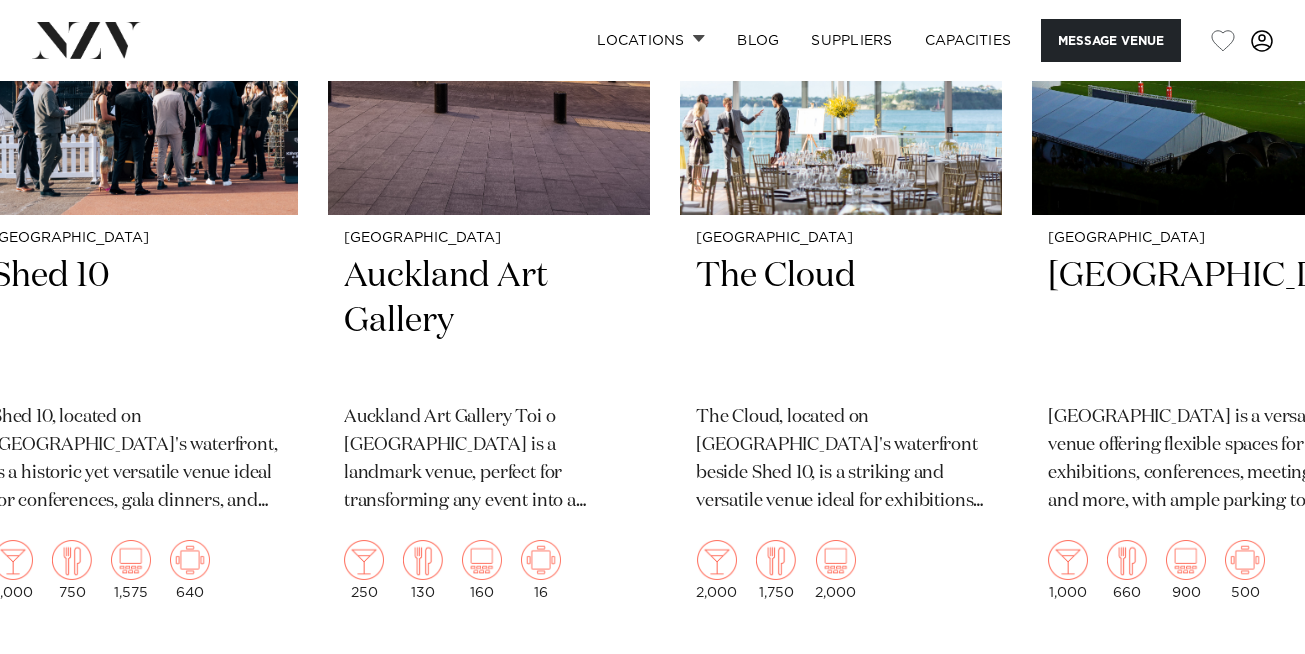 click on "Locations
[GEOGRAPHIC_DATA]
[GEOGRAPHIC_DATA]
[GEOGRAPHIC_DATA]
[GEOGRAPHIC_DATA]
[GEOGRAPHIC_DATA]
[GEOGRAPHIC_DATA]
[GEOGRAPHIC_DATA]
[GEOGRAPHIC_DATA]
[GEOGRAPHIC_DATA]
[GEOGRAPHIC_DATA]
Bay of [GEOGRAPHIC_DATA]
[GEOGRAPHIC_DATA]
[GEOGRAPHIC_DATA]
[GEOGRAPHIC_DATA]
[GEOGRAPHIC_DATA]
[GEOGRAPHIC_DATA]
[GEOGRAPHIC_DATA]
[GEOGRAPHIC_DATA]
[PERSON_NAME]" at bounding box center (652, -785) 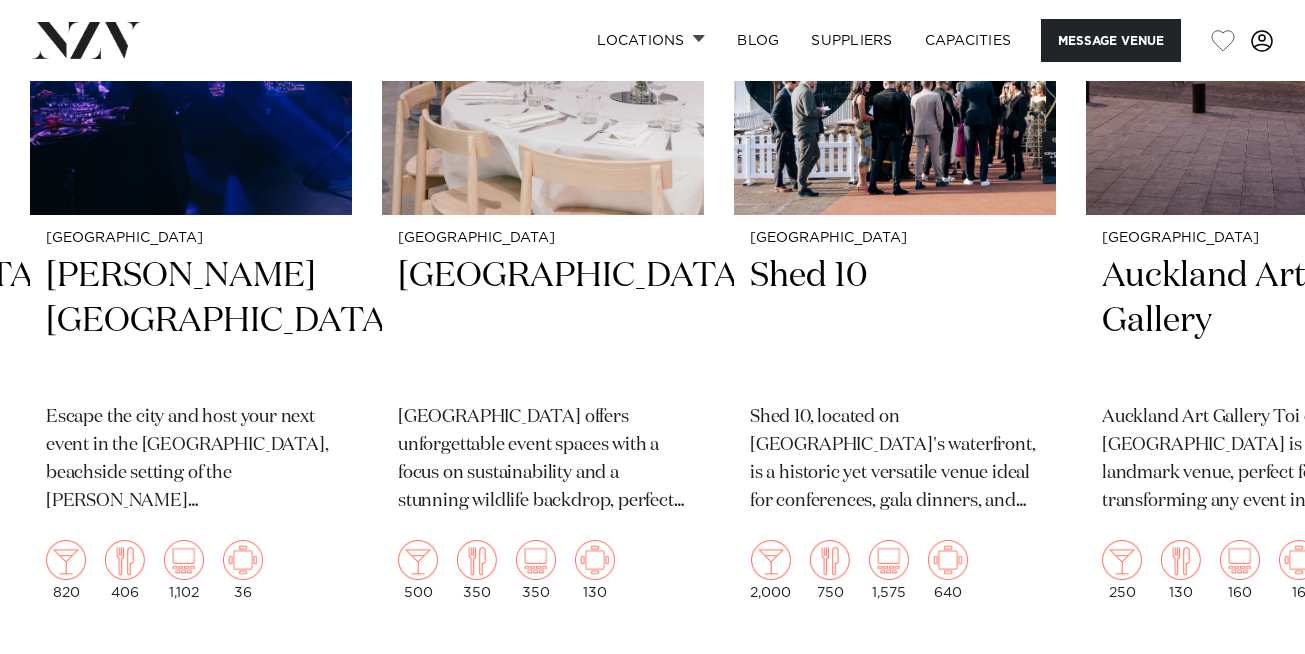 click on "Auckland
MOTAT Aviation Hall
The Museum of Transport and Technology (MOTAT), New Zealand’s largest transport and technology museum, offers both an exciting visitor experience and a unique venue for corporate functions.
500
350
350
Auckland
Auckland Town Hall" at bounding box center [652, 247] 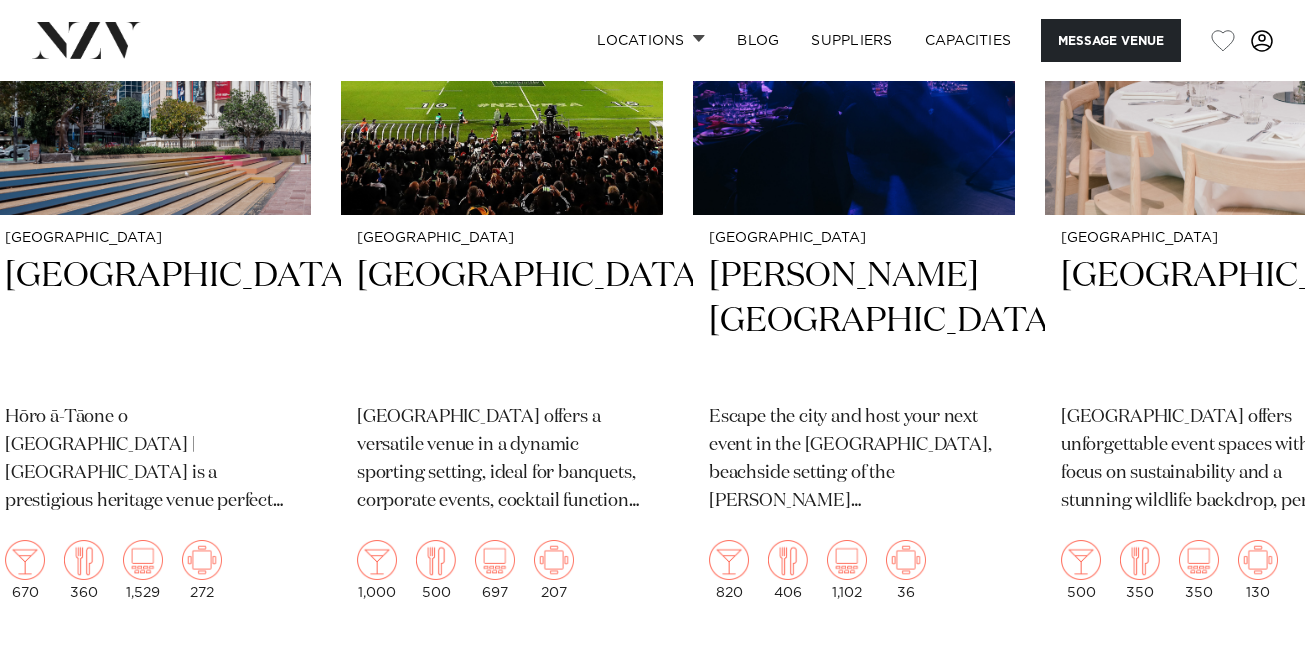 click on "Auckland
MOTAT Aviation Hall
The Museum of Transport and Technology (MOTAT), New Zealand’s largest transport and technology museum, offers both an exciting visitor experience and a unique venue for corporate functions.
500
350
350
Auckland
Auckland Town Hall" at bounding box center (652, 247) 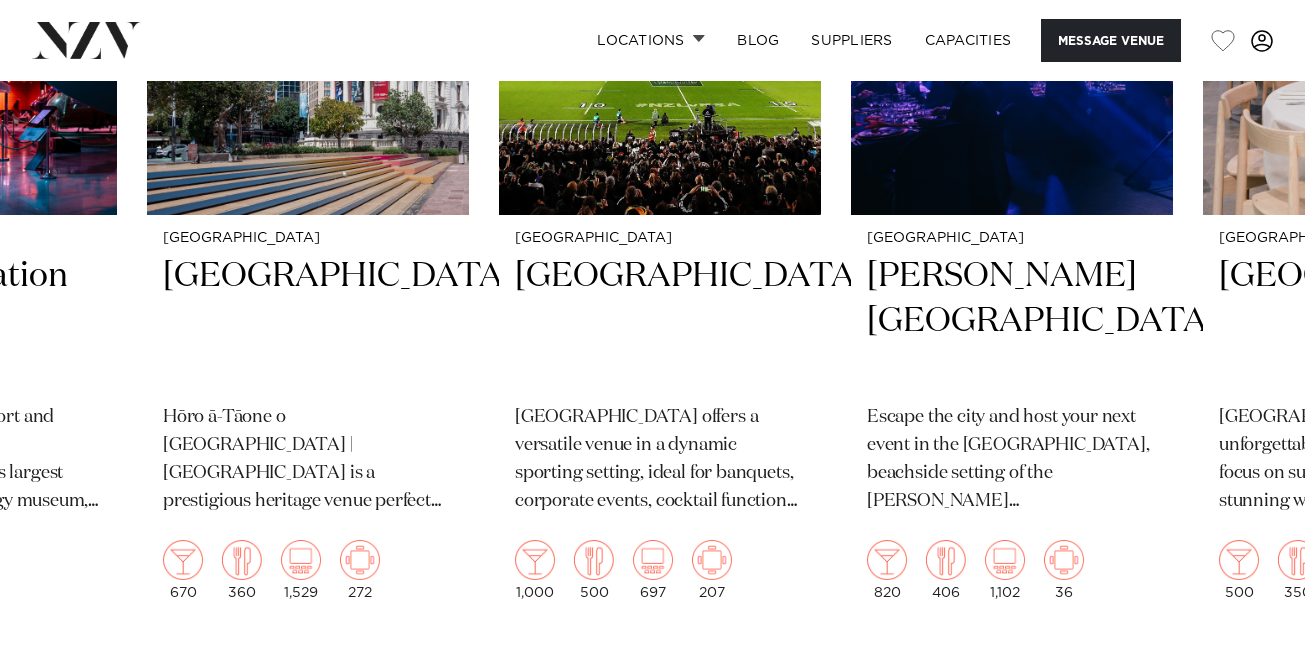 click on "Auckland
MOTAT Aviation Hall
The Museum of Transport and Technology (MOTAT), New Zealand’s largest transport and technology museum, offers both an exciting visitor experience and a unique venue for corporate functions.
500
350
350
Auckland
Auckland Town Hall" at bounding box center [300, 199] 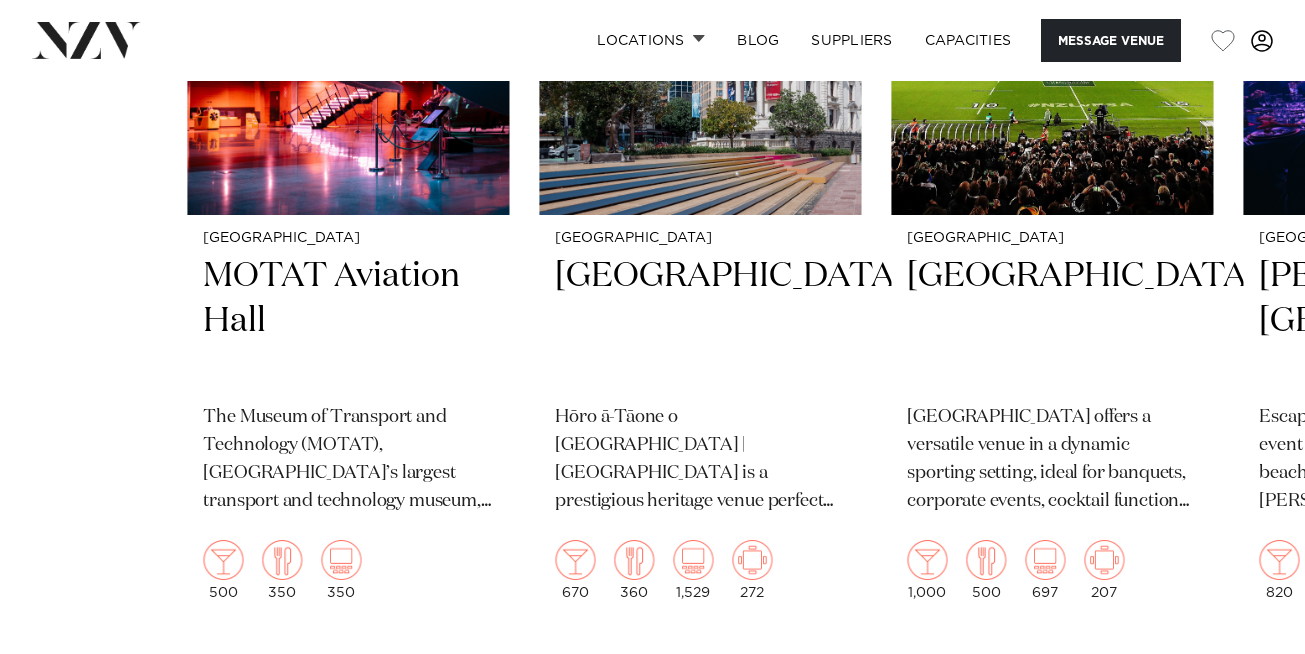 click on "Auckland
MOTAT Aviation Hall
The Museum of Transport and Technology (MOTAT), New Zealand’s largest transport and technology museum, offers both an exciting visitor experience and a unique venue for corporate functions.
500
350
350
Auckland
Auckland Town Hall" at bounding box center [692, 199] 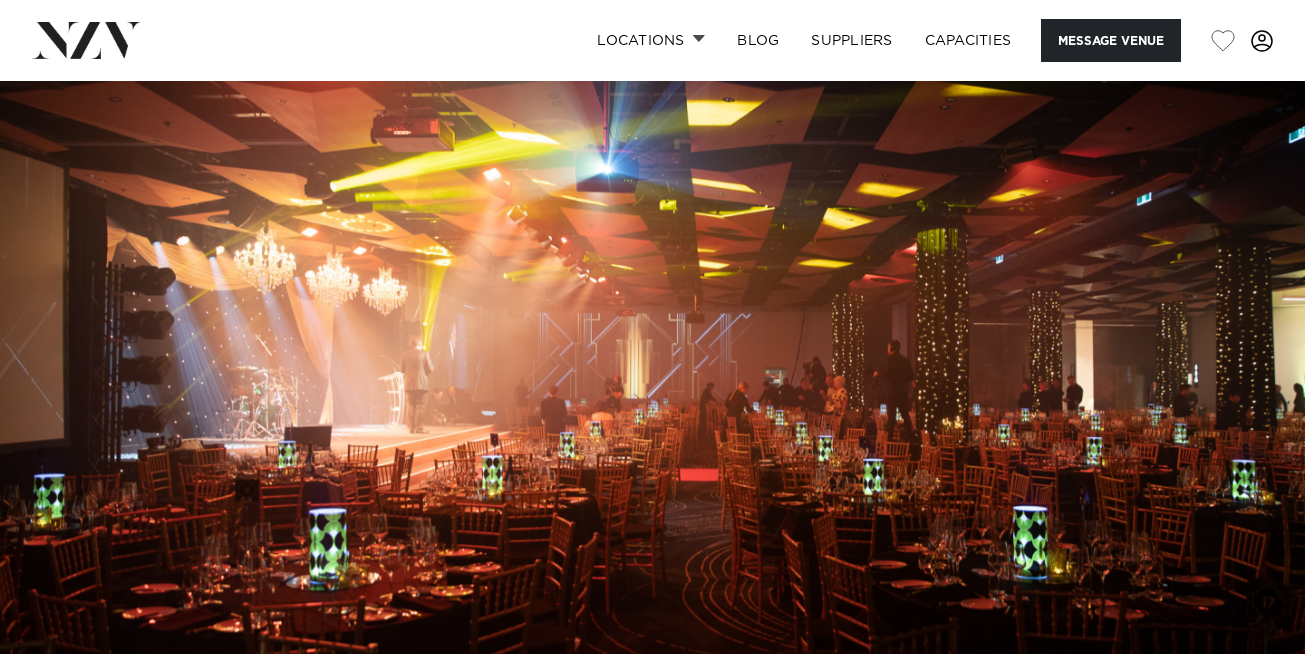 scroll, scrollTop: 0, scrollLeft: 0, axis: both 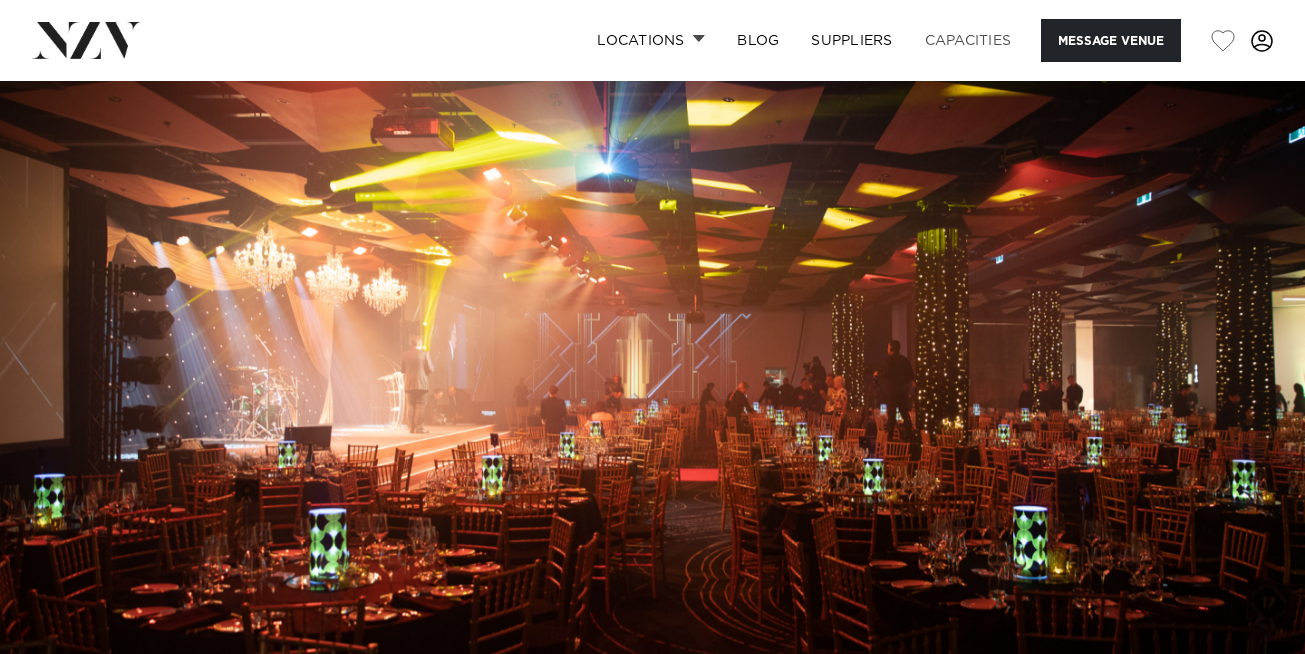 click on "Capacities" at bounding box center [968, 40] 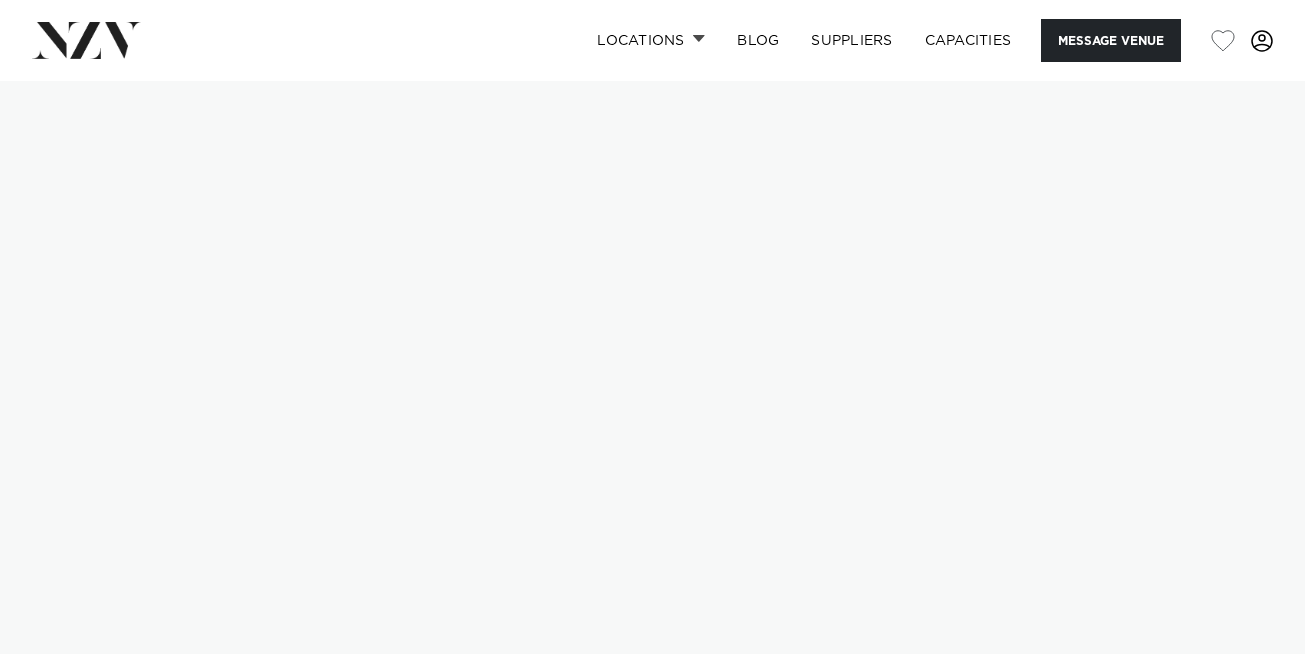 scroll, scrollTop: 0, scrollLeft: 0, axis: both 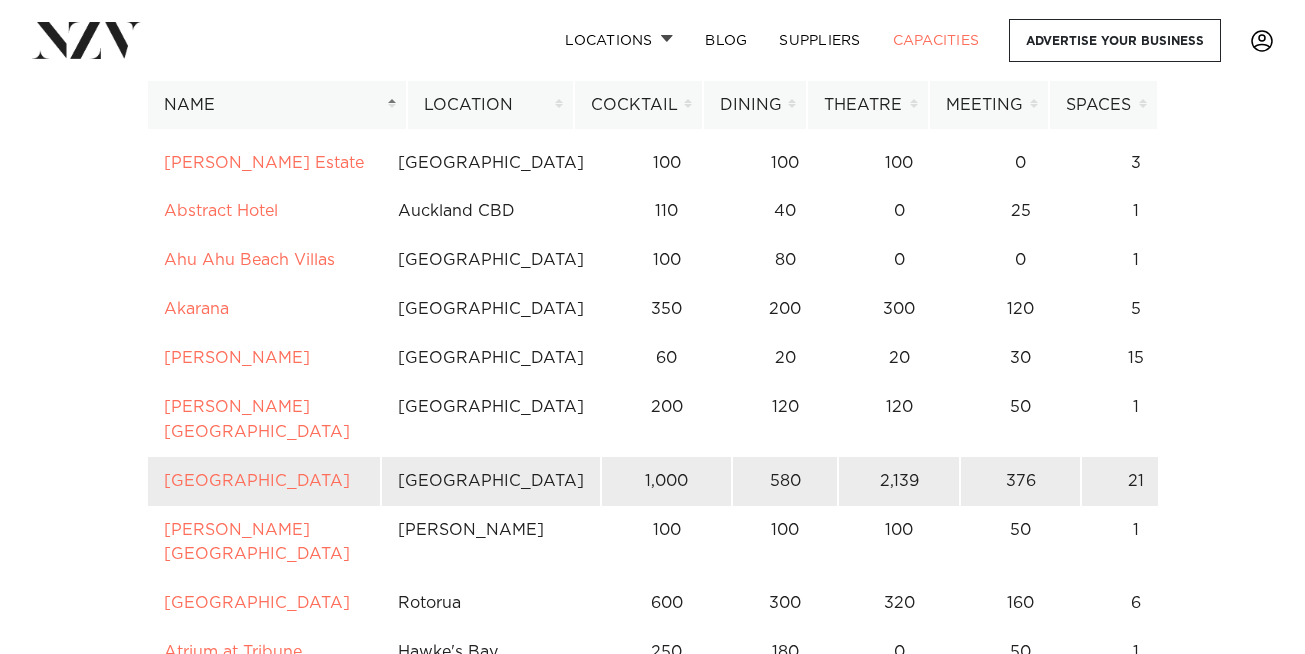 click on "[GEOGRAPHIC_DATA]" at bounding box center (264, 481) 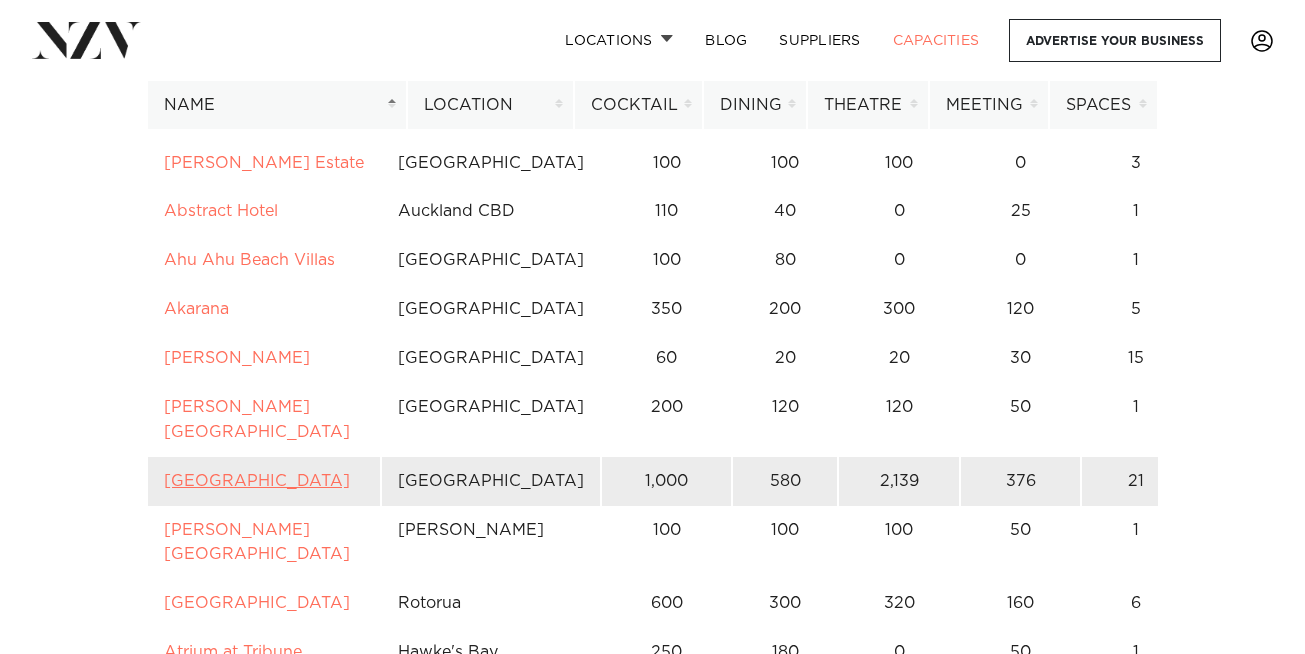 click on "[GEOGRAPHIC_DATA]" at bounding box center (257, 481) 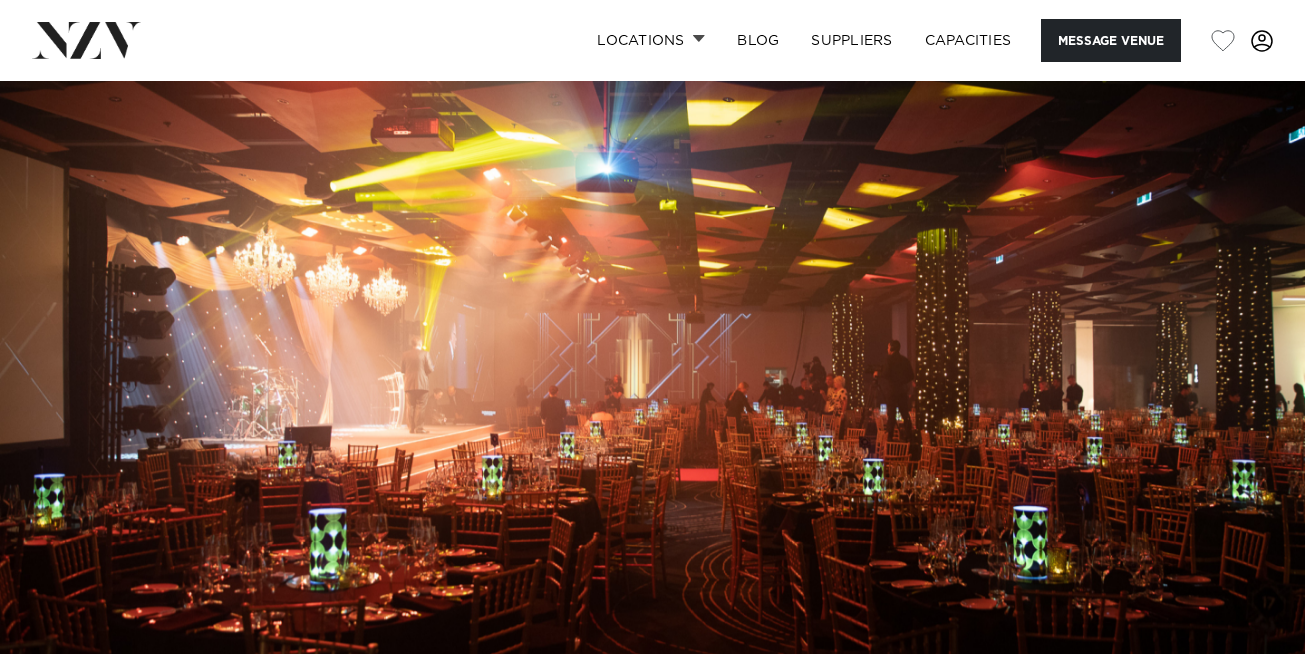 scroll, scrollTop: 0, scrollLeft: 0, axis: both 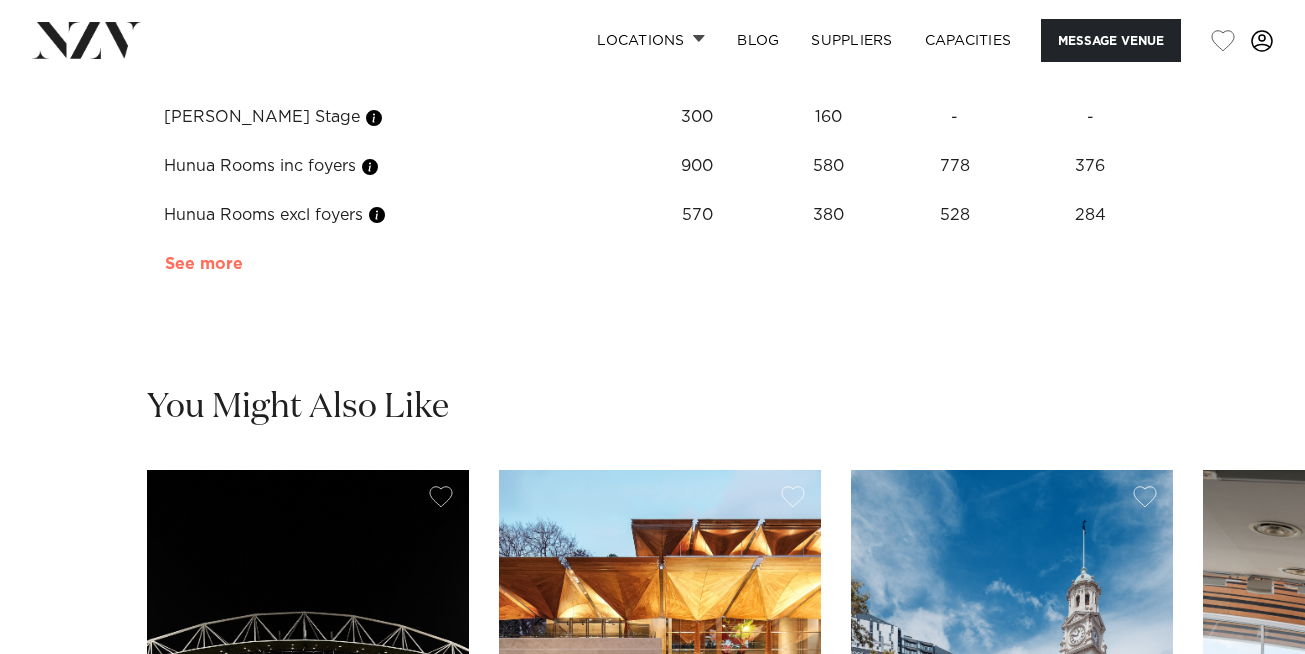 click on "See more" at bounding box center [243, 264] 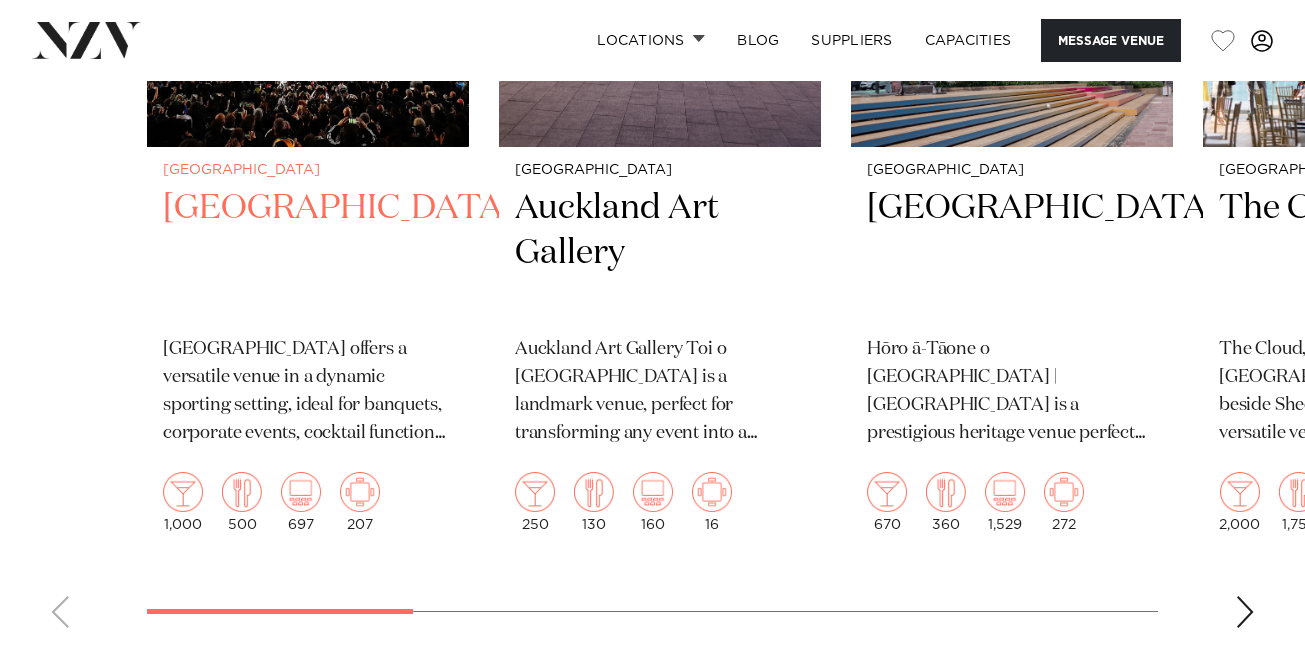 scroll, scrollTop: 4421, scrollLeft: 0, axis: vertical 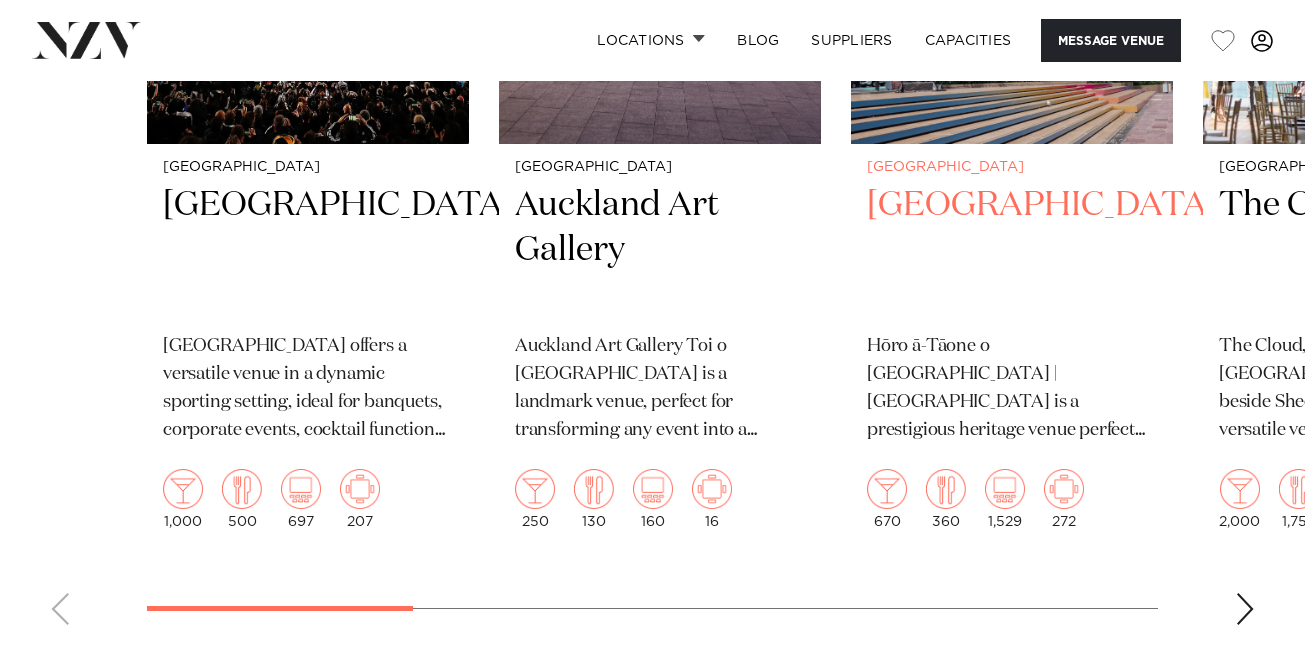 click at bounding box center [1012, -72] 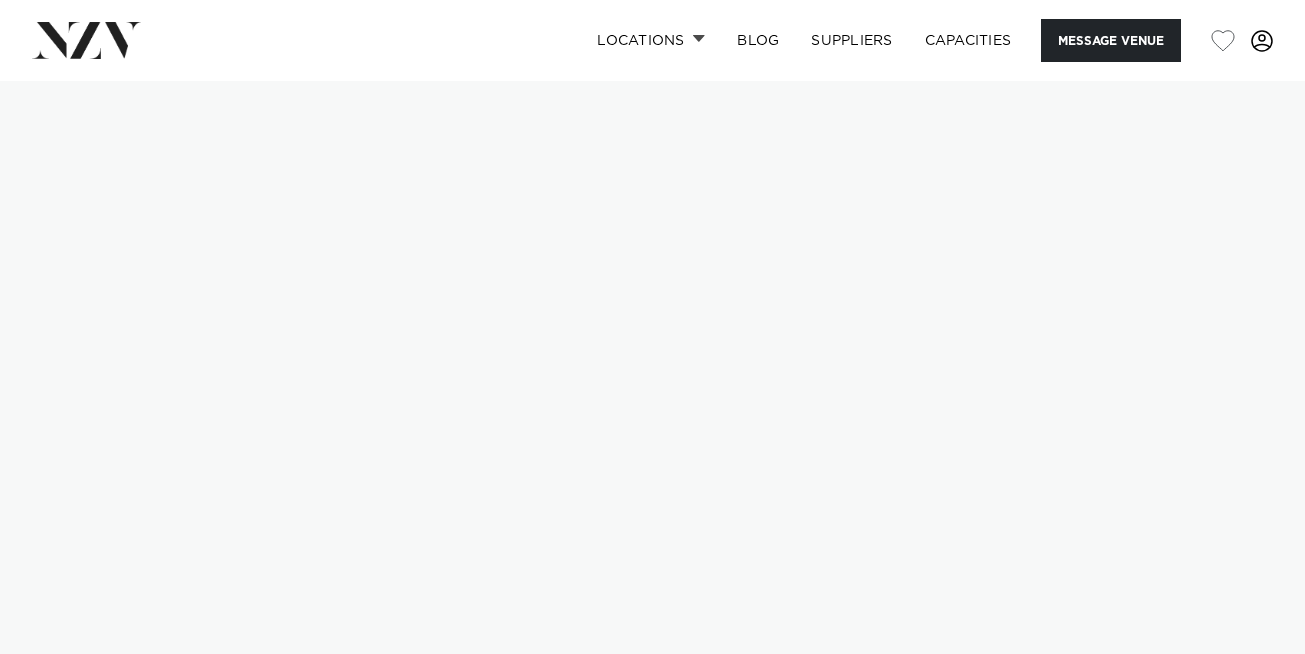 scroll, scrollTop: 0, scrollLeft: 0, axis: both 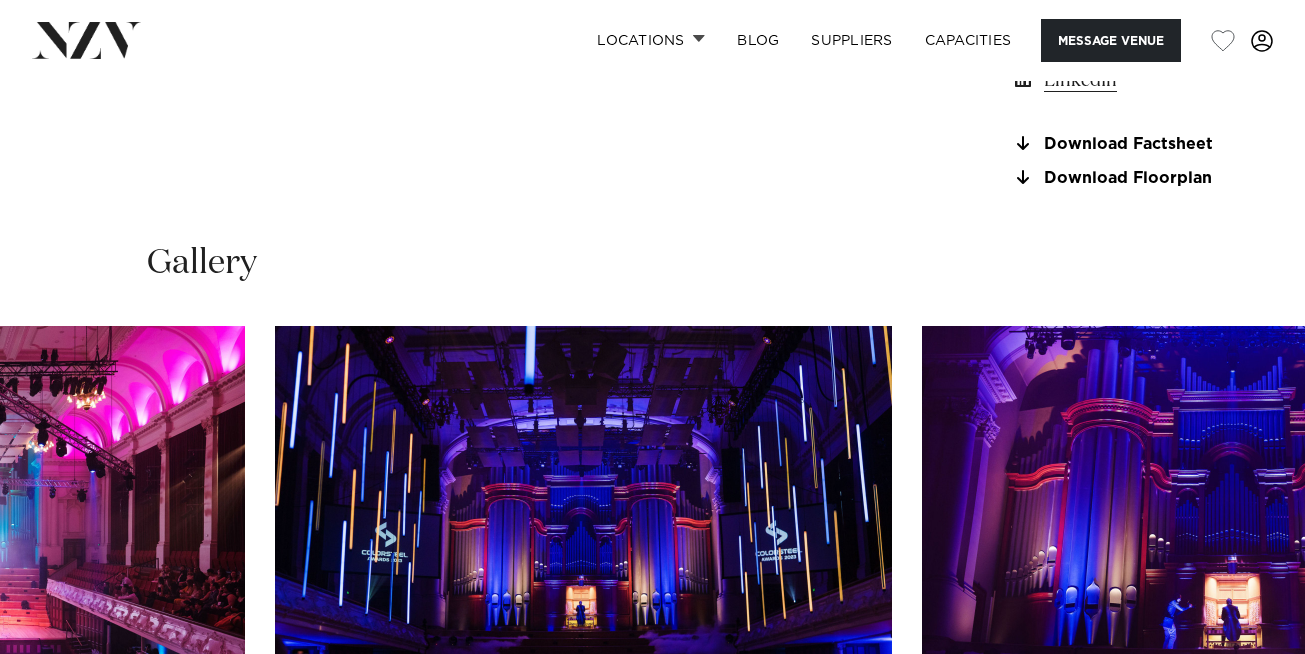 click at bounding box center [133, 552] 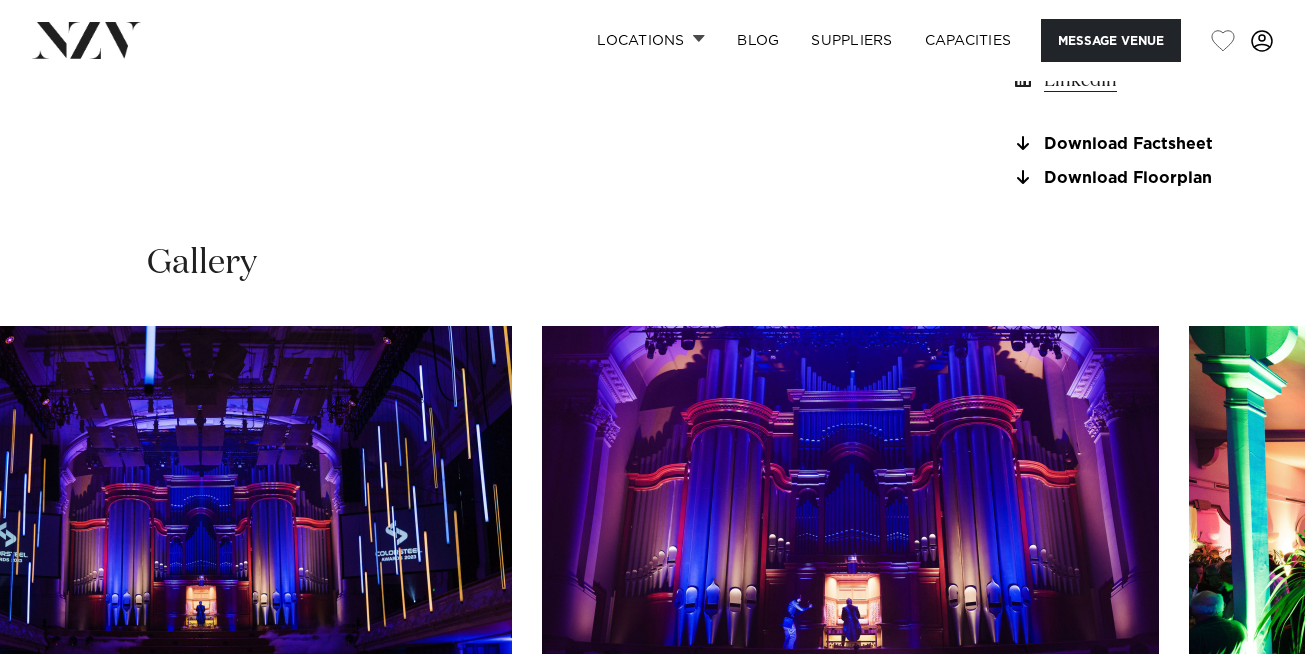 click at bounding box center [652, 600] 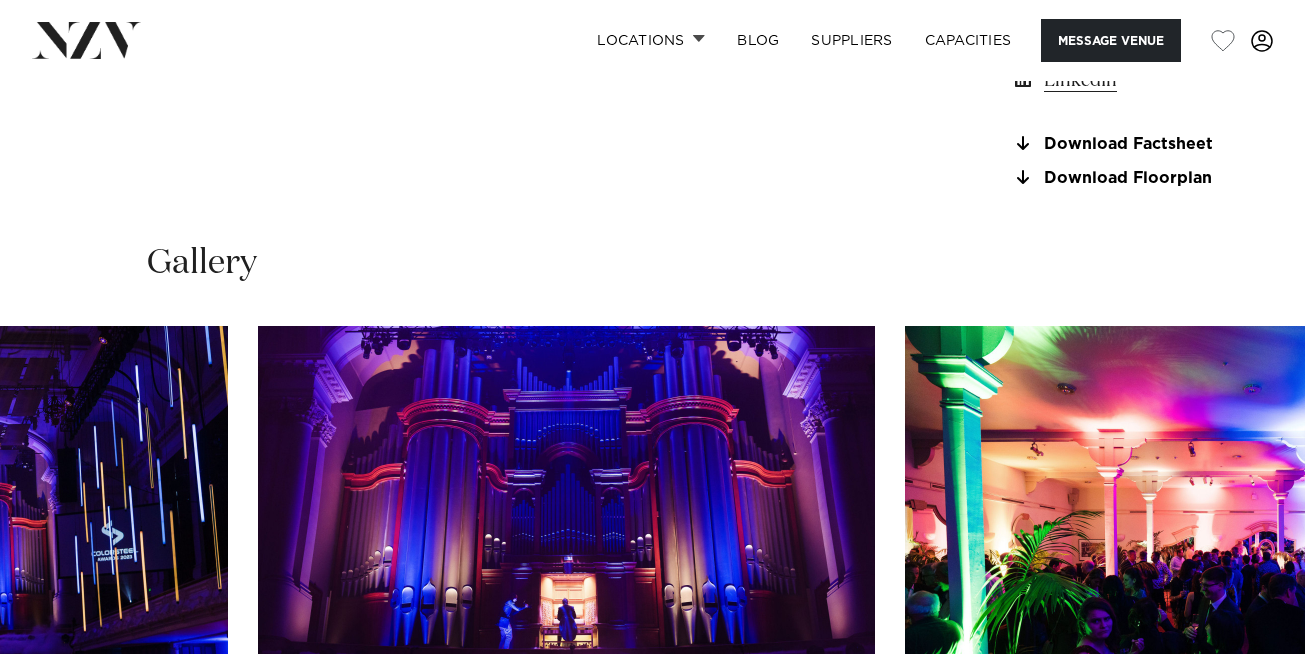 click at bounding box center (566, 552) 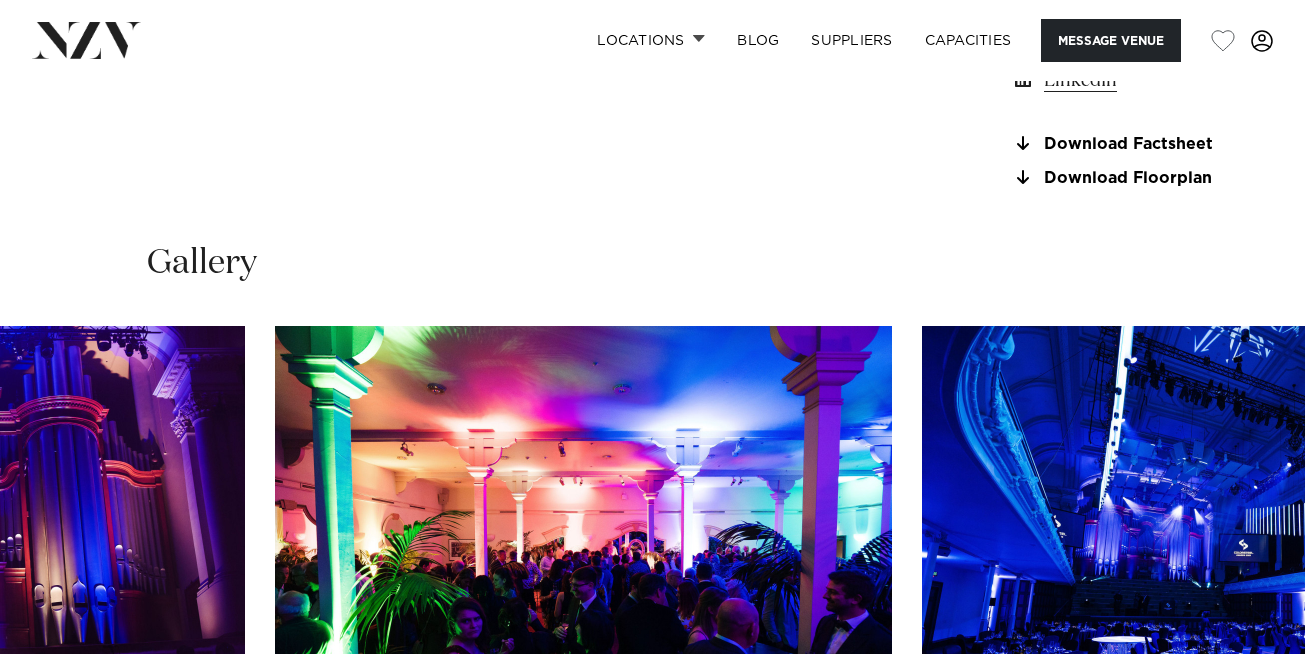 click at bounding box center [583, 552] 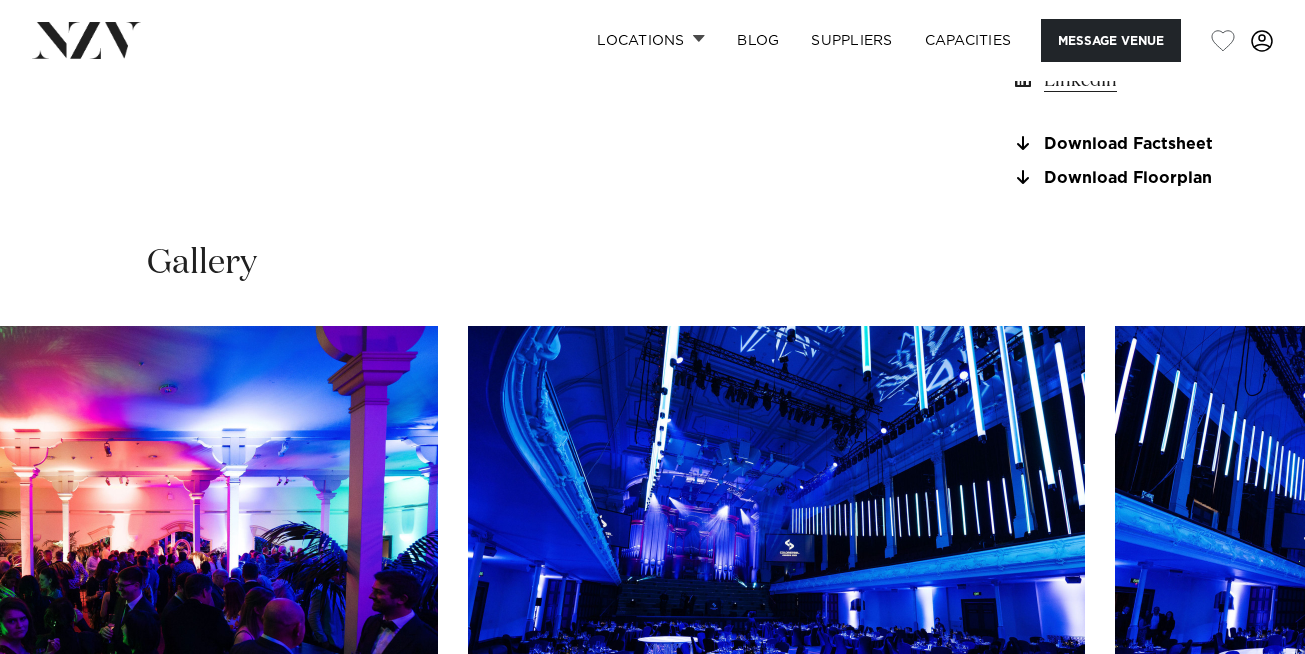 click at bounding box center [776, 552] 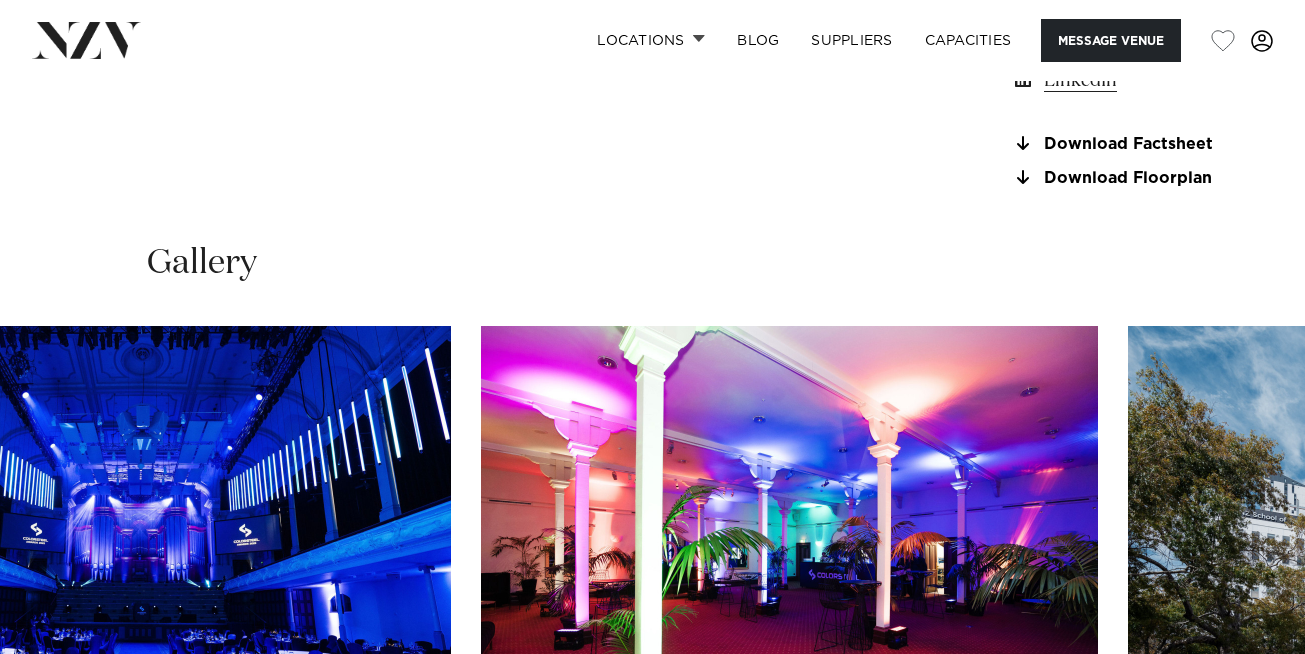 click on "Locations
[GEOGRAPHIC_DATA]
[GEOGRAPHIC_DATA]
[GEOGRAPHIC_DATA]
[GEOGRAPHIC_DATA]
[GEOGRAPHIC_DATA]
[GEOGRAPHIC_DATA]
[GEOGRAPHIC_DATA]
[GEOGRAPHIC_DATA]
[GEOGRAPHIC_DATA]
[GEOGRAPHIC_DATA]
Bay of [GEOGRAPHIC_DATA]
[GEOGRAPHIC_DATA]
[GEOGRAPHIC_DATA]
[GEOGRAPHIC_DATA]
[GEOGRAPHIC_DATA]
[GEOGRAPHIC_DATA]
[GEOGRAPHIC_DATA]
[GEOGRAPHIC_DATA]
[PERSON_NAME]" at bounding box center [652, 972] 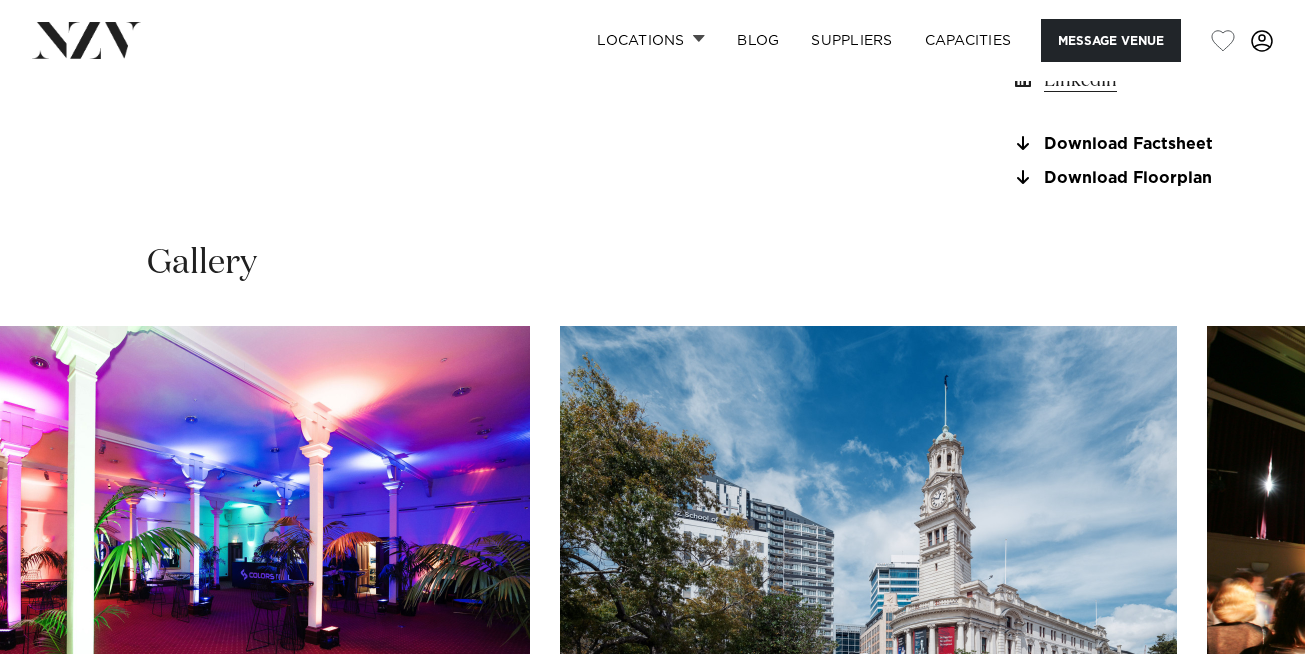 click at bounding box center [221, 552] 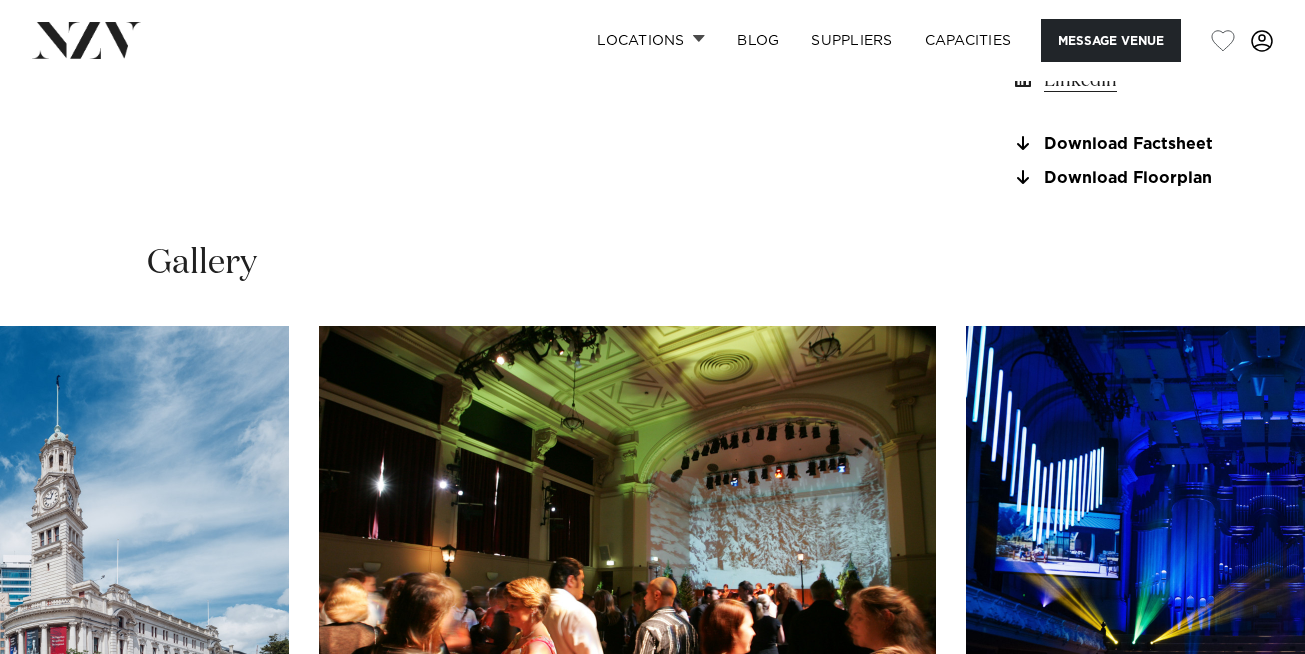 click at bounding box center (627, 552) 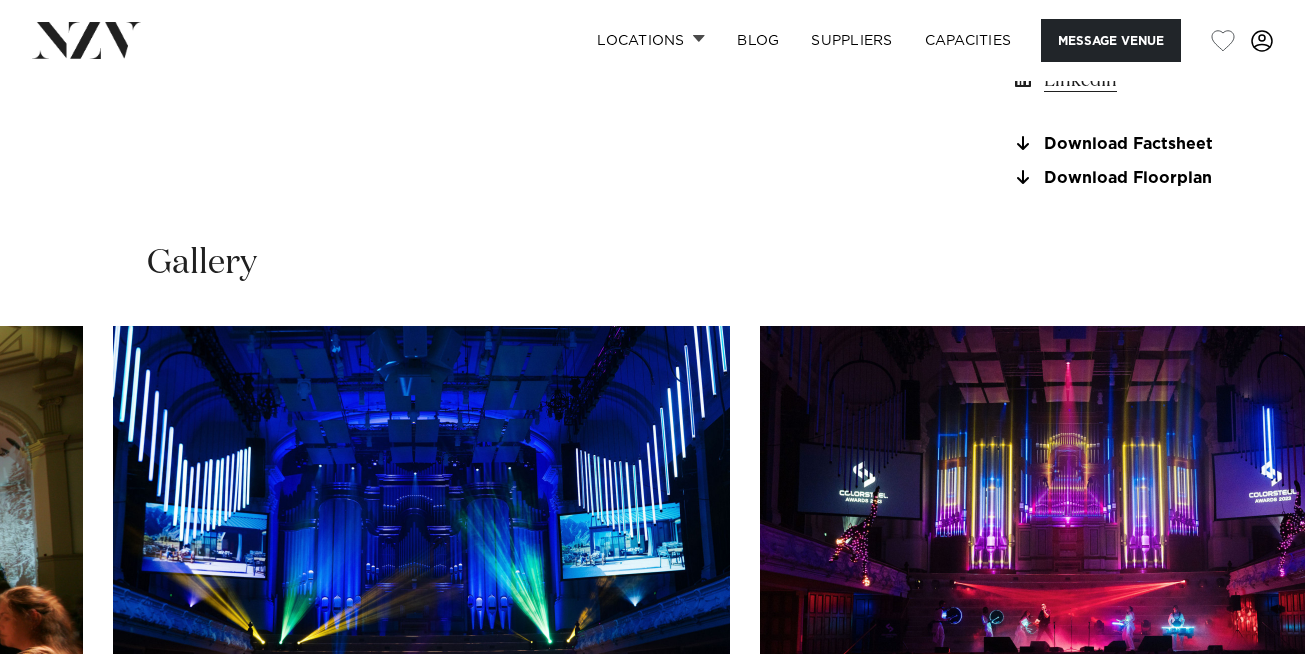 click at bounding box center (421, 552) 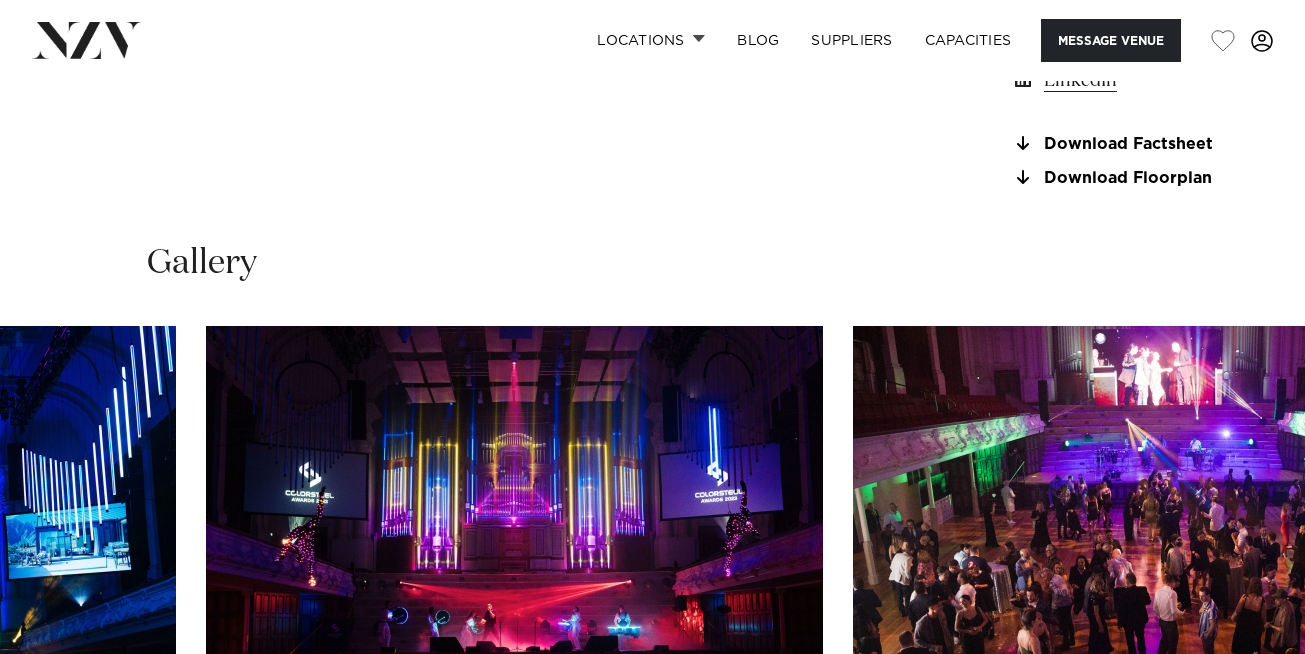 click at bounding box center (514, 552) 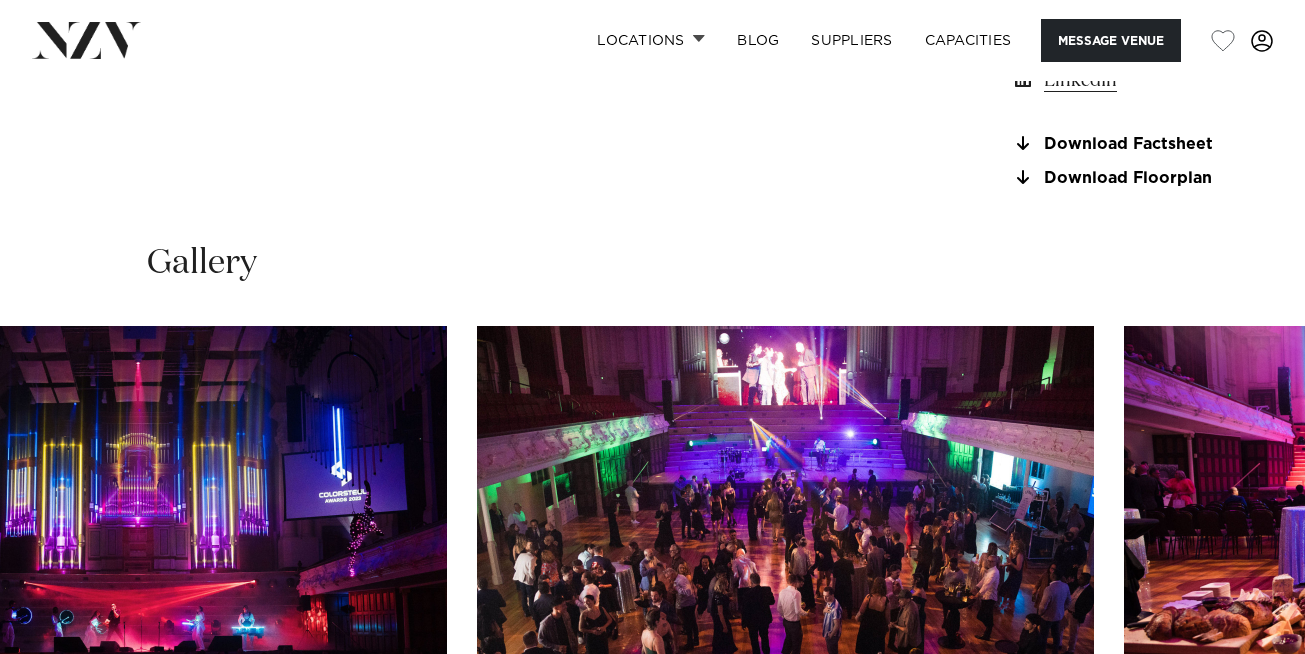click at bounding box center [785, 552] 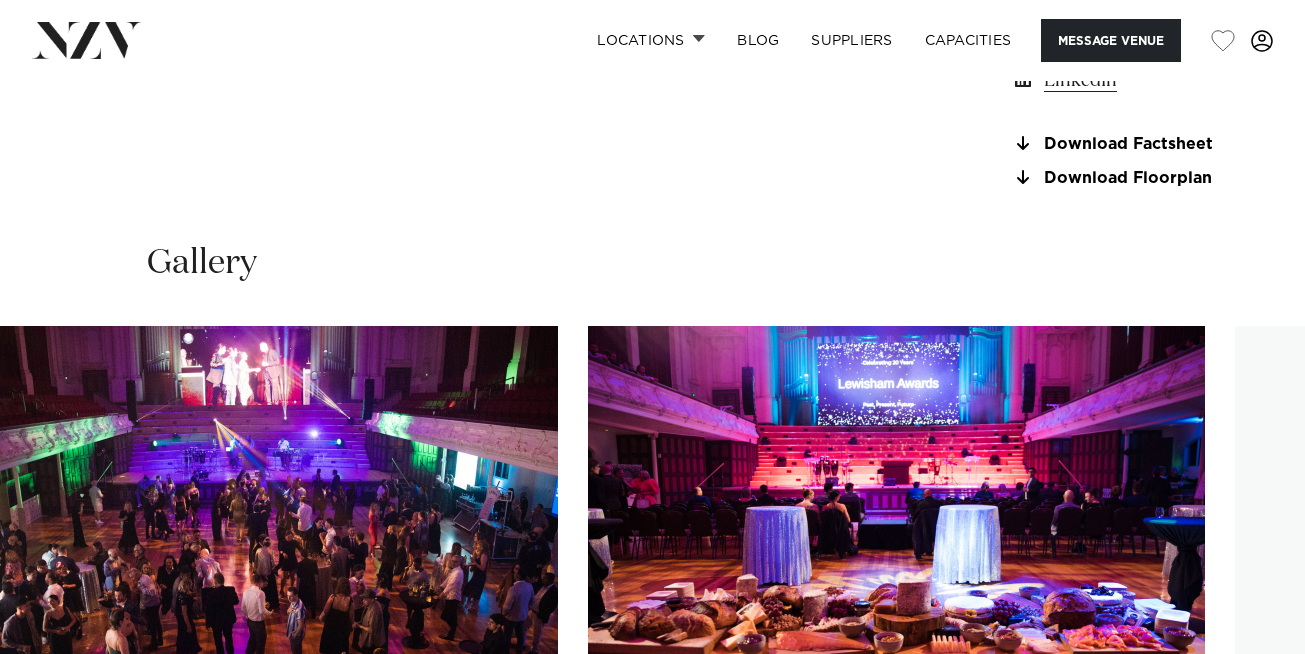 click at bounding box center [249, 552] 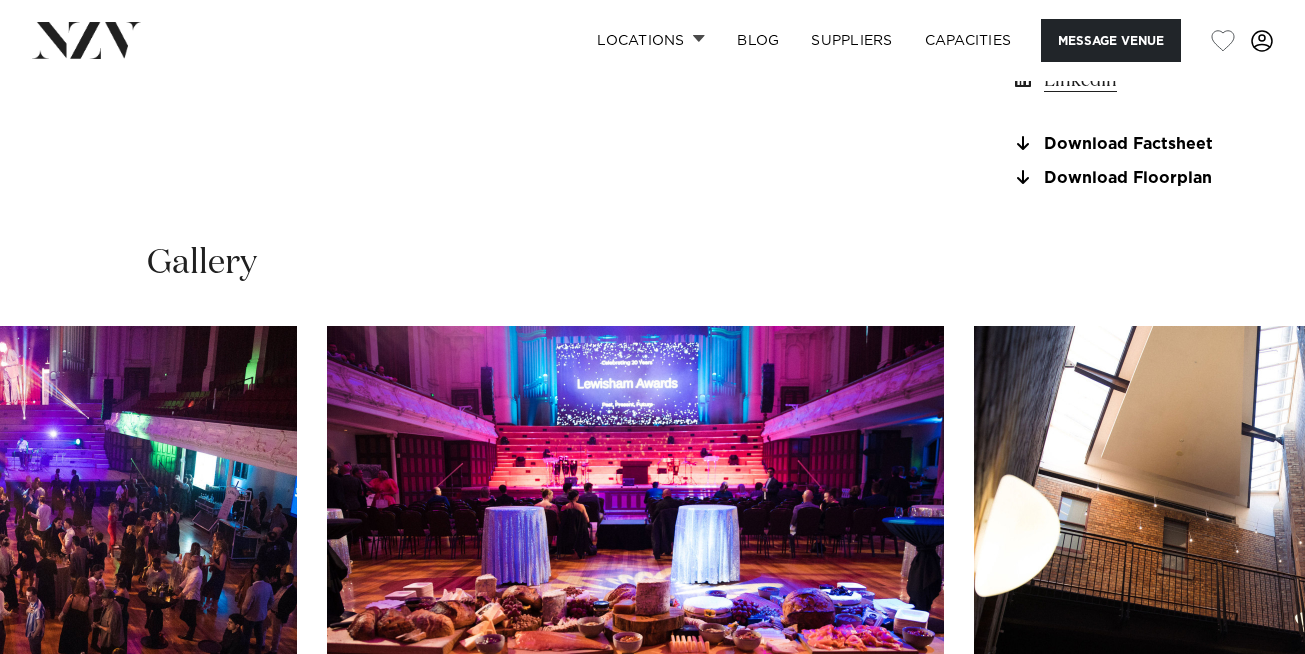 click at bounding box center [0, 0] 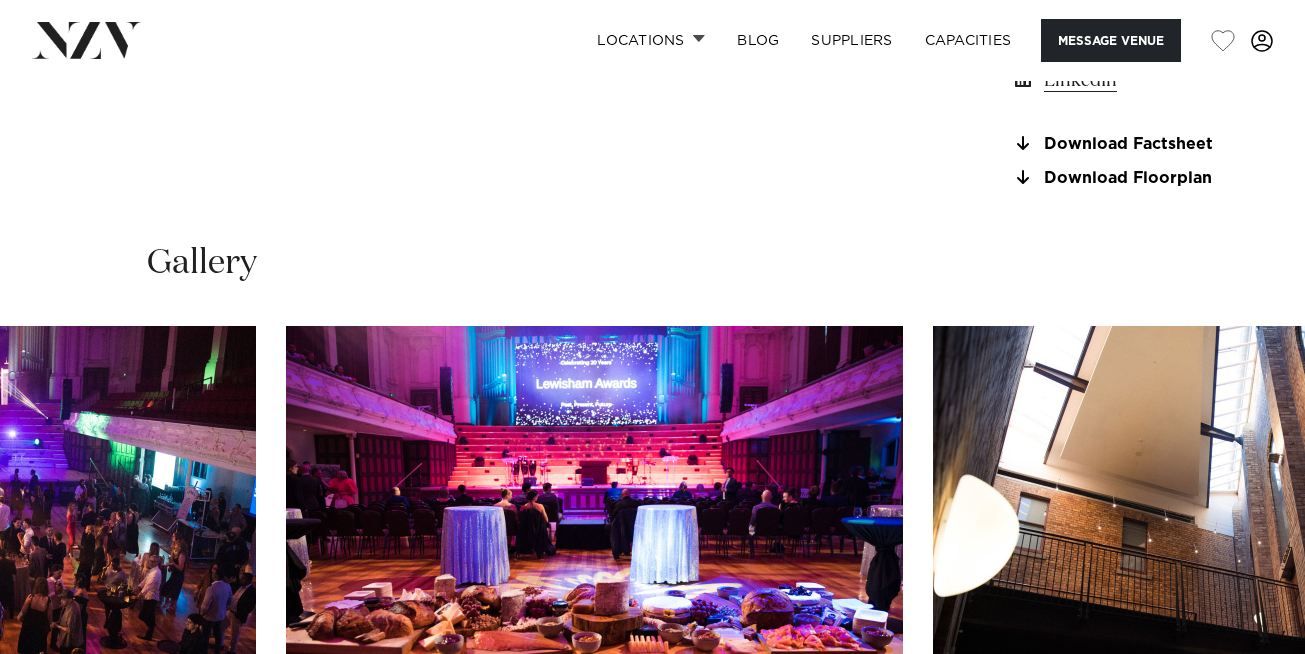 click at bounding box center [594, 552] 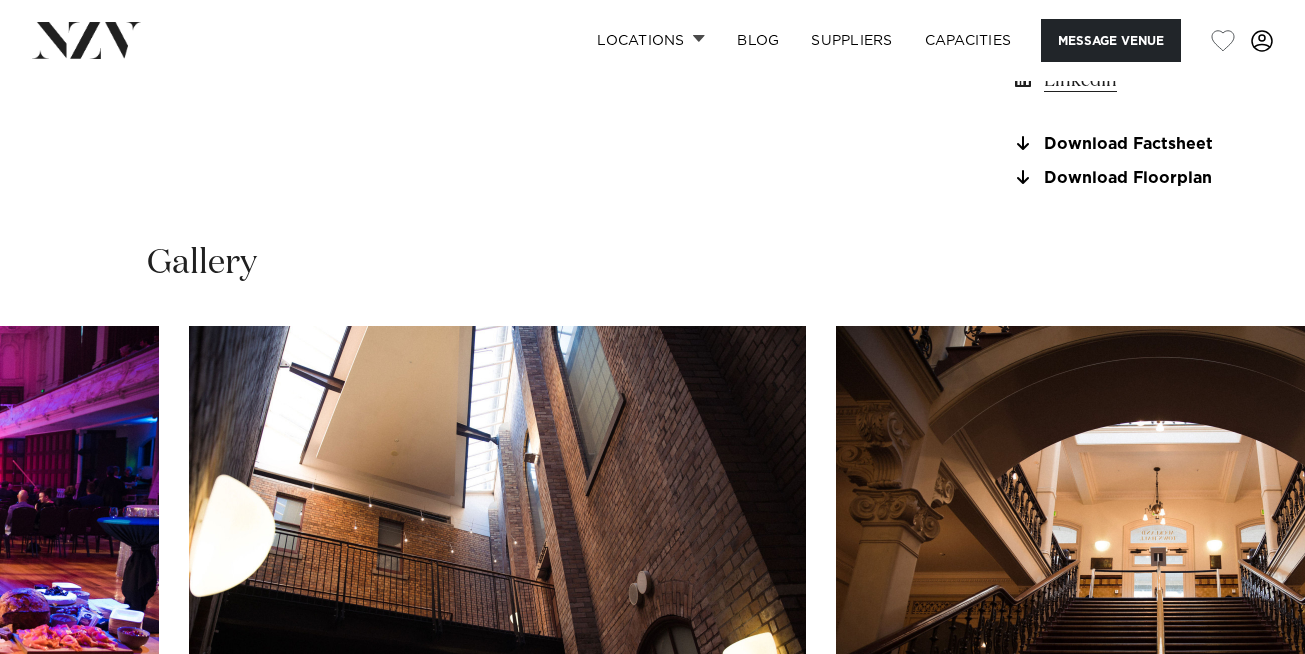 click at bounding box center [497, 552] 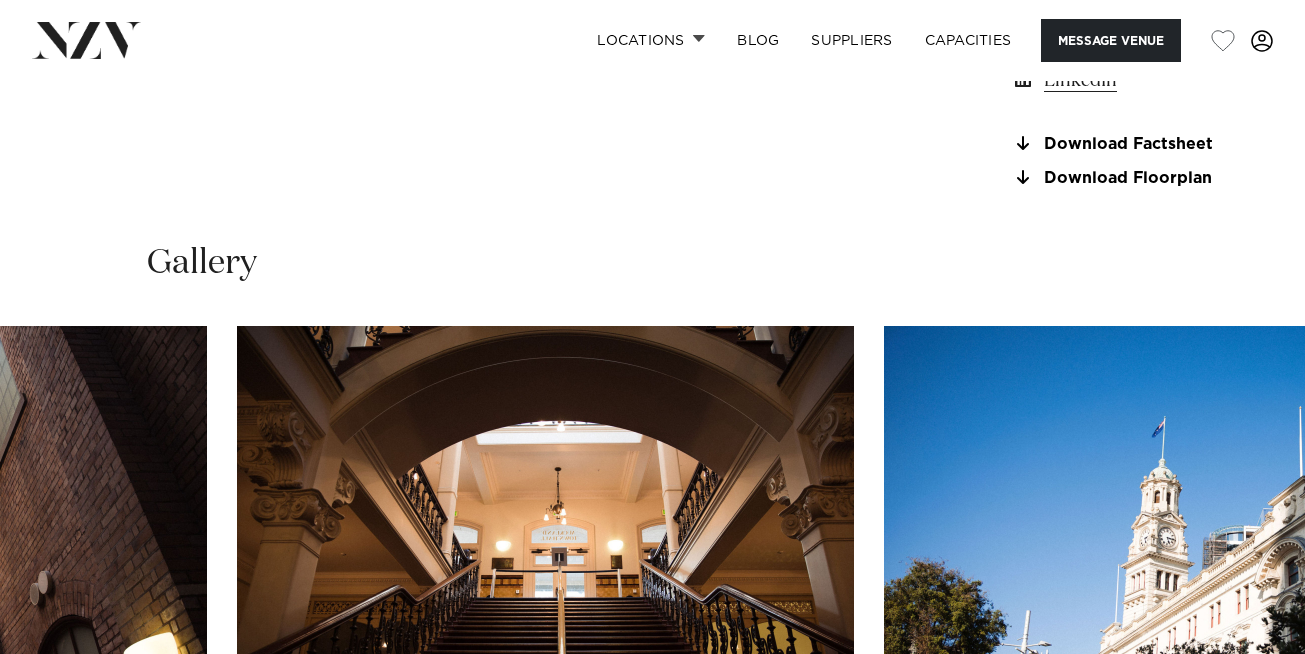 click at bounding box center [545, 552] 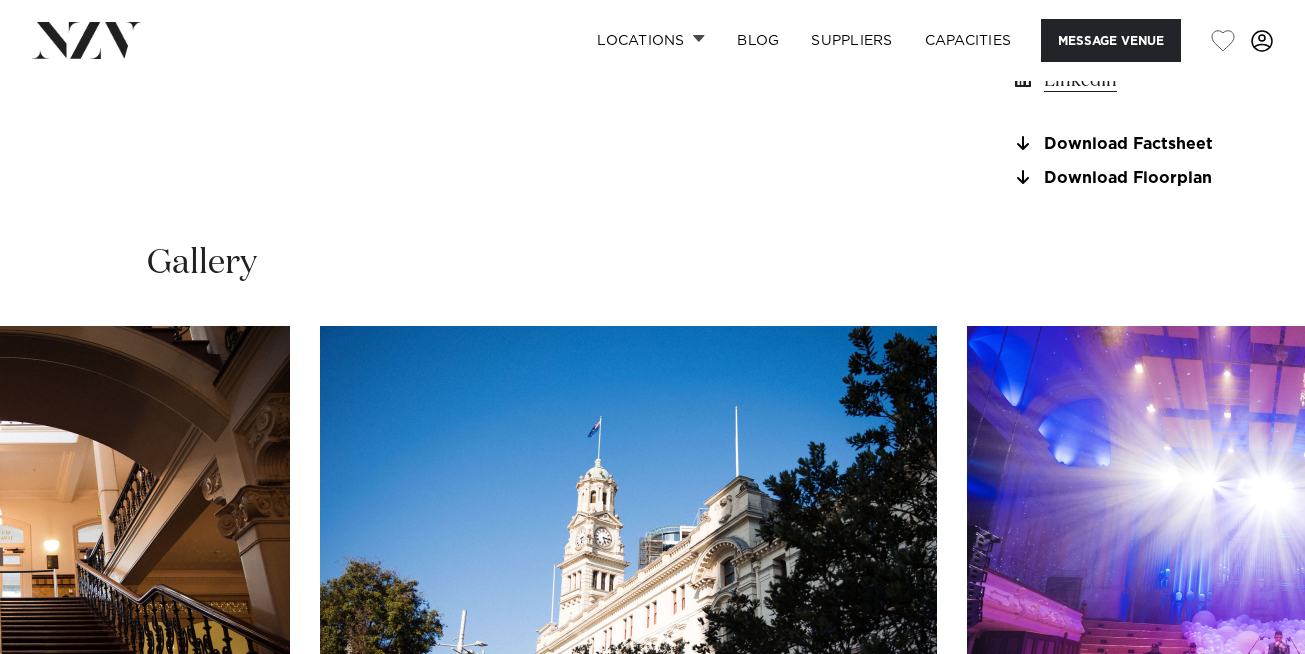 scroll, scrollTop: 1711, scrollLeft: 0, axis: vertical 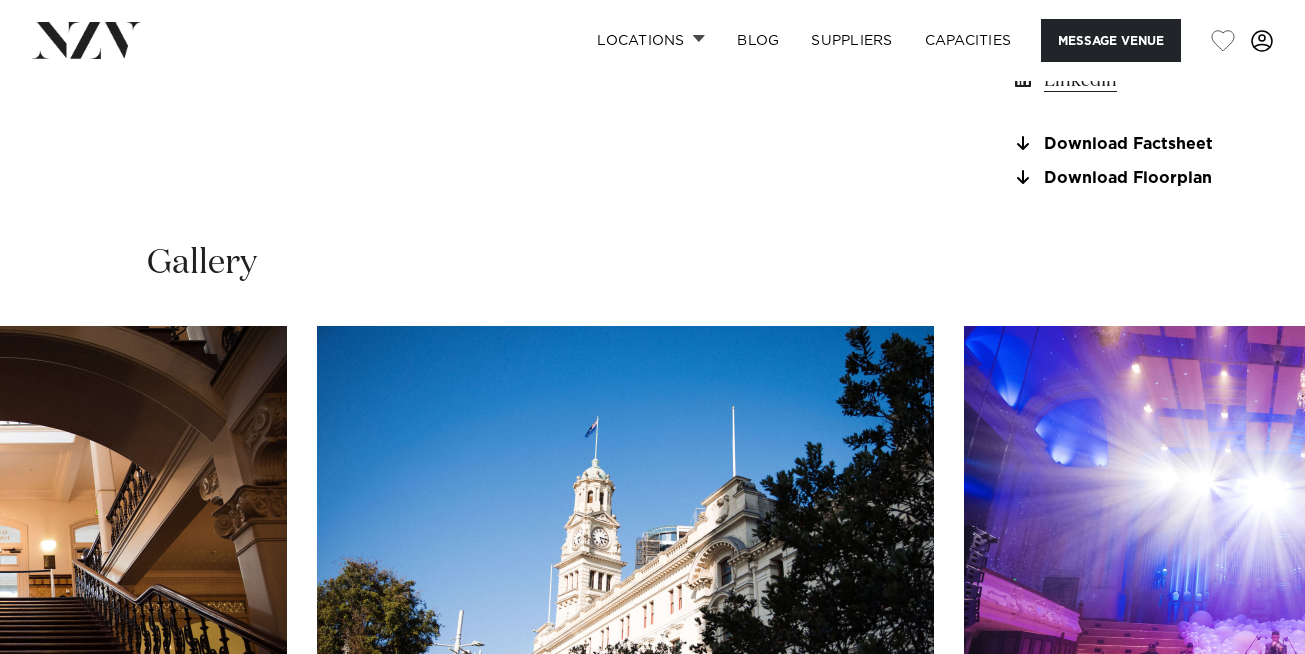click at bounding box center (625, 552) 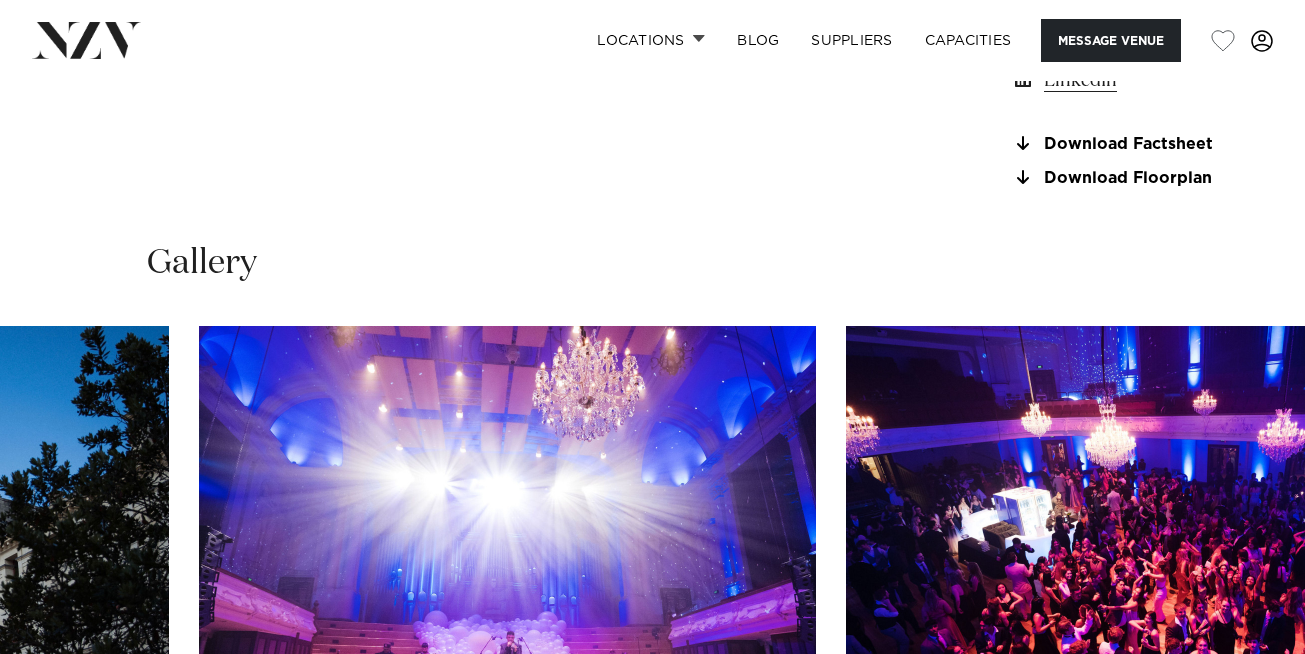 click at bounding box center [507, 552] 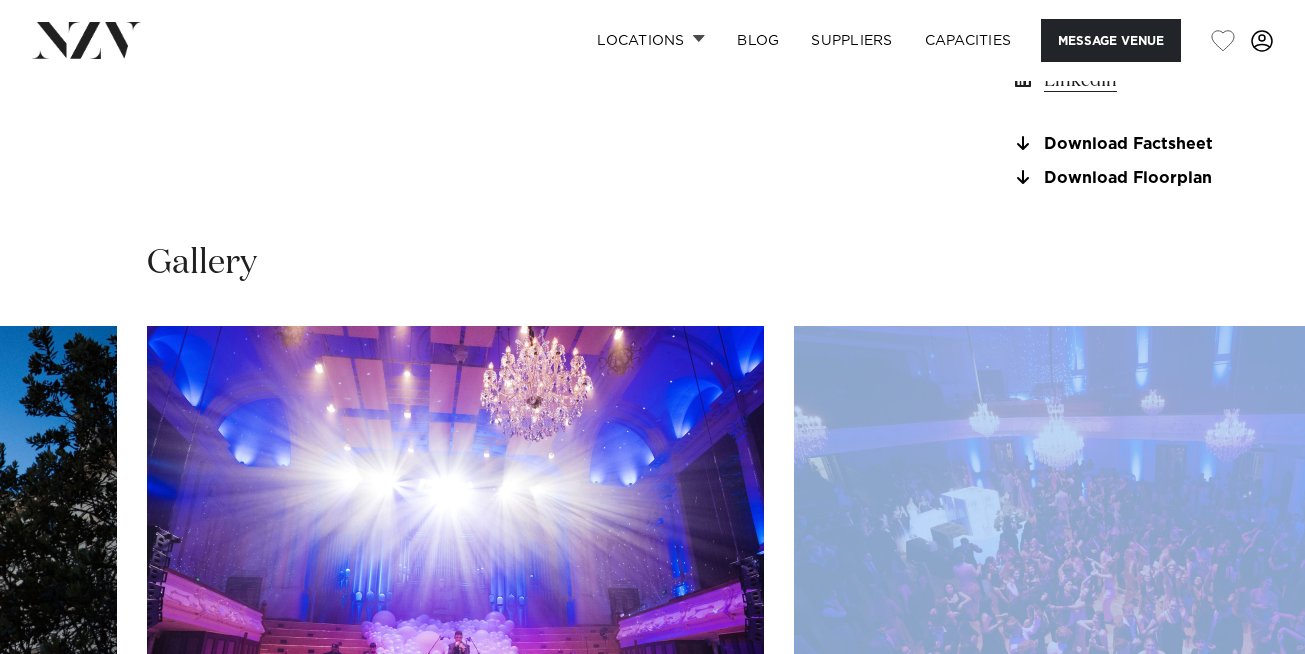drag, startPoint x: 783, startPoint y: 420, endPoint x: 597, endPoint y: 404, distance: 186.6869 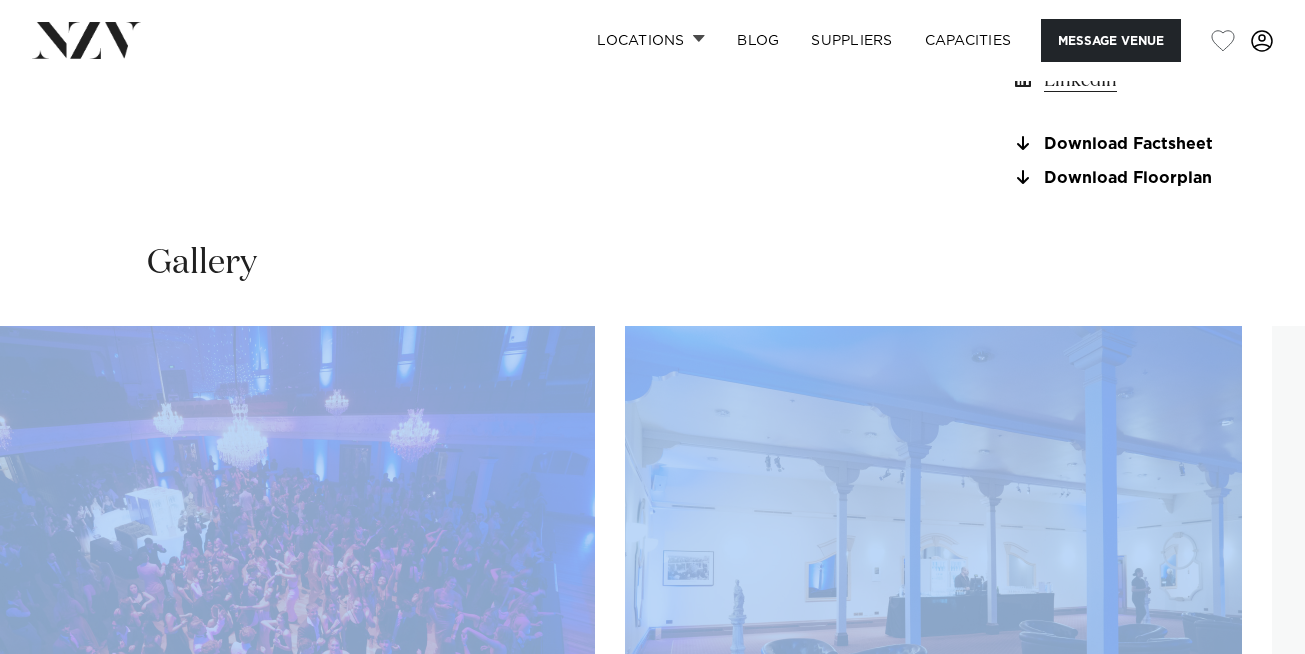 click at bounding box center [286, 552] 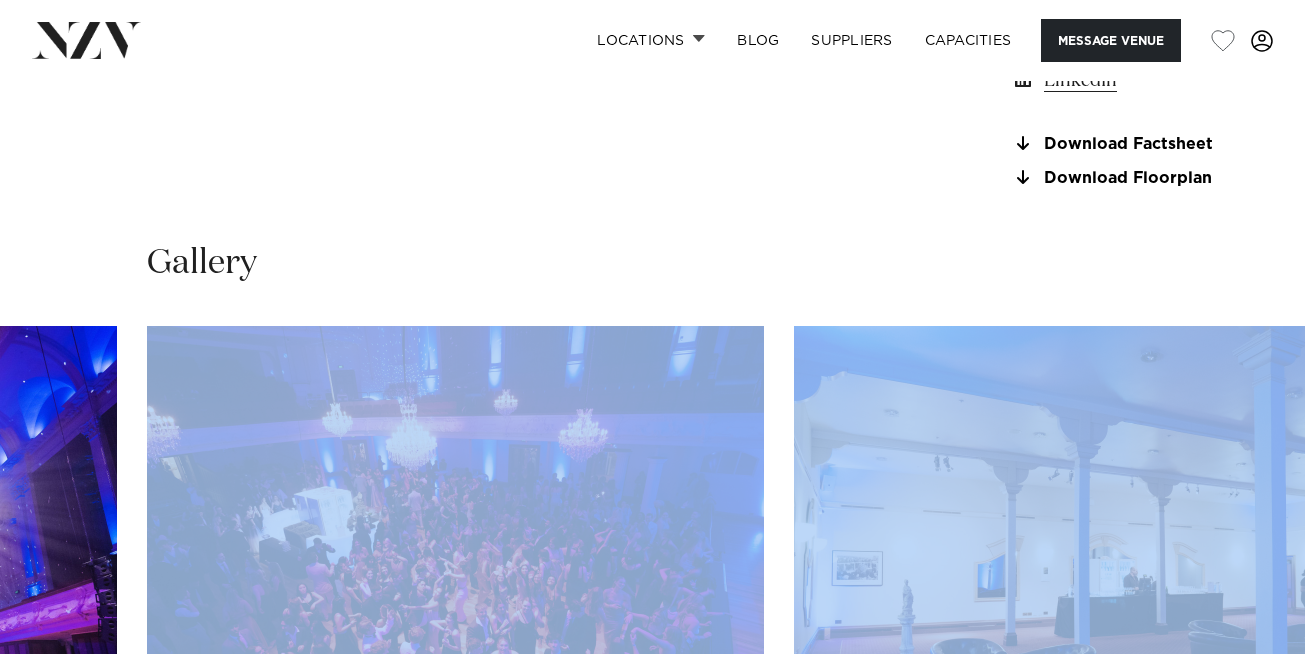 click at bounding box center (455, 552) 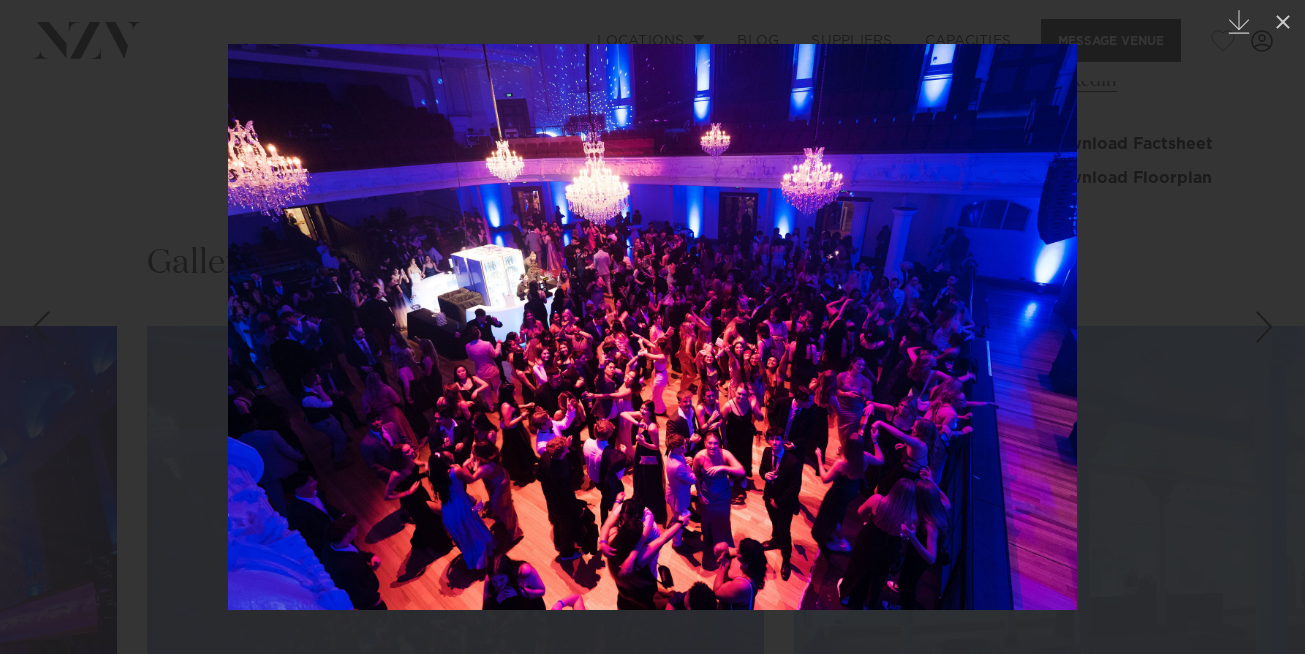 click at bounding box center [1264, 327] 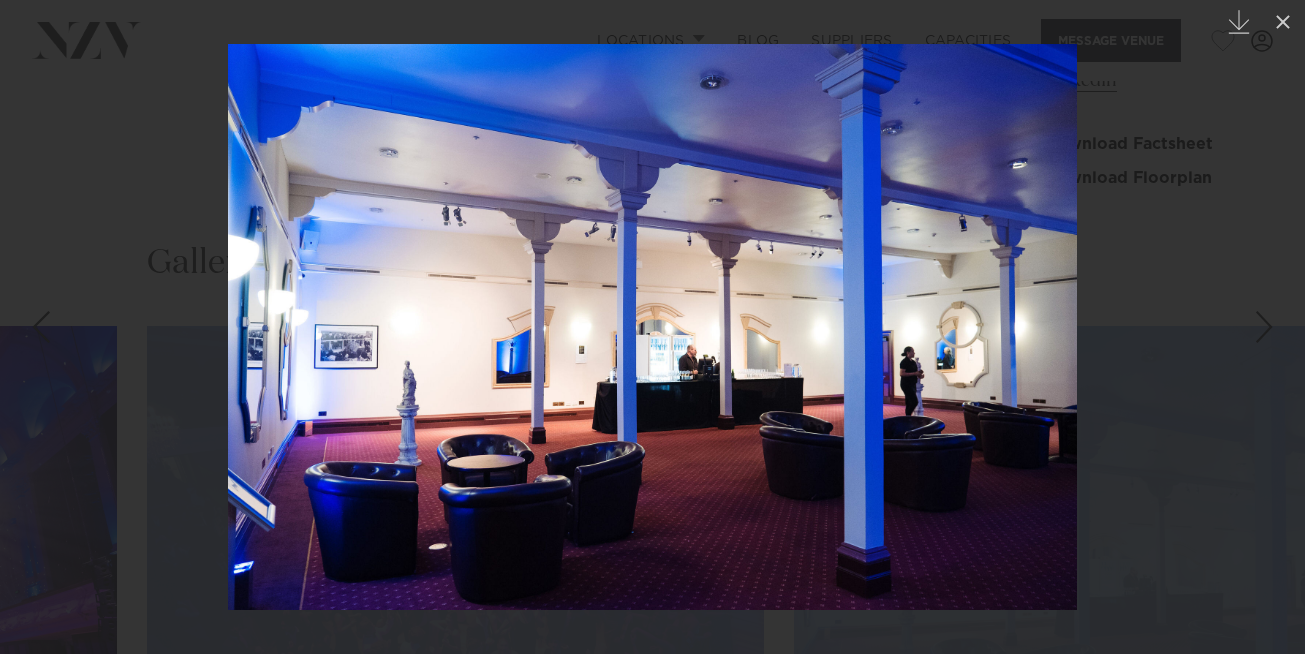 click at bounding box center (1264, 327) 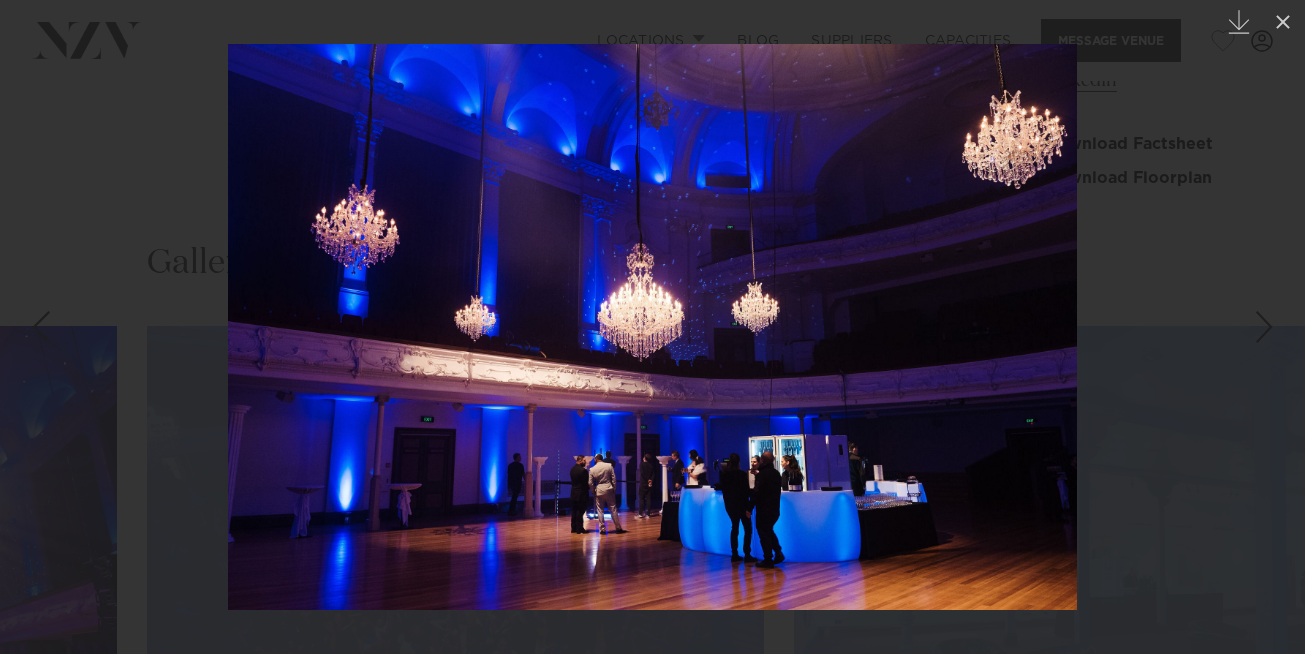 click at bounding box center (1264, 327) 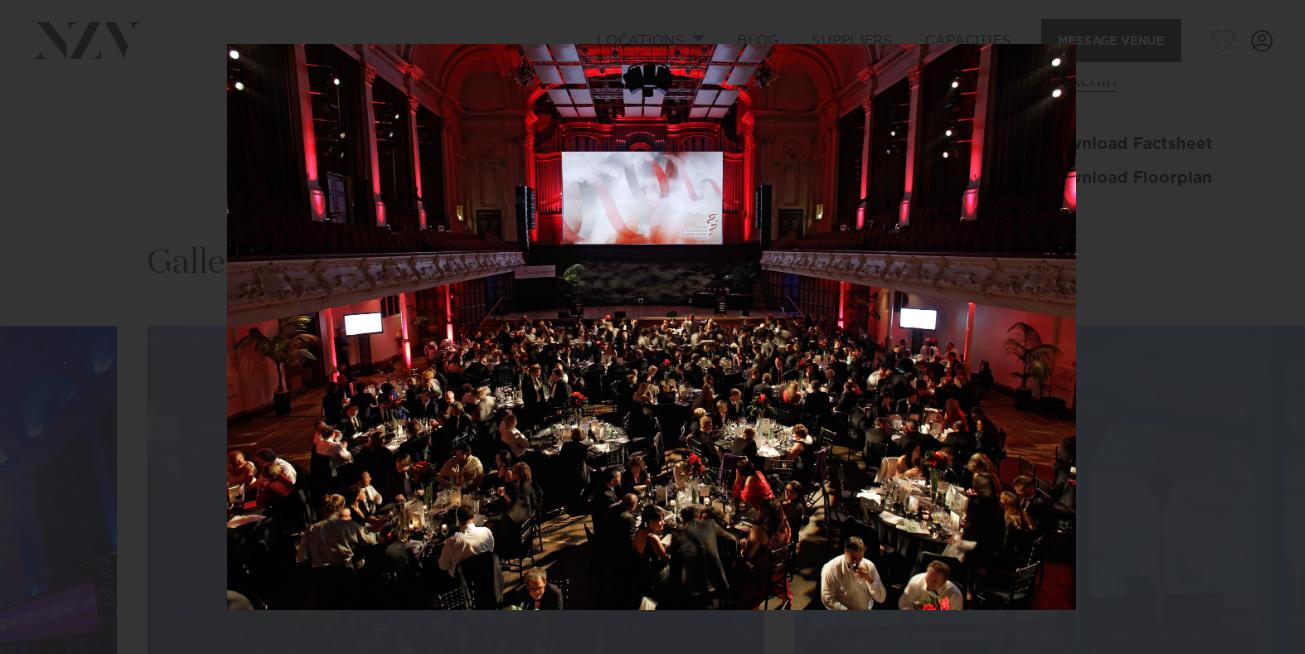 click on "21  /  23 Created with Sketch." at bounding box center [652, 327] 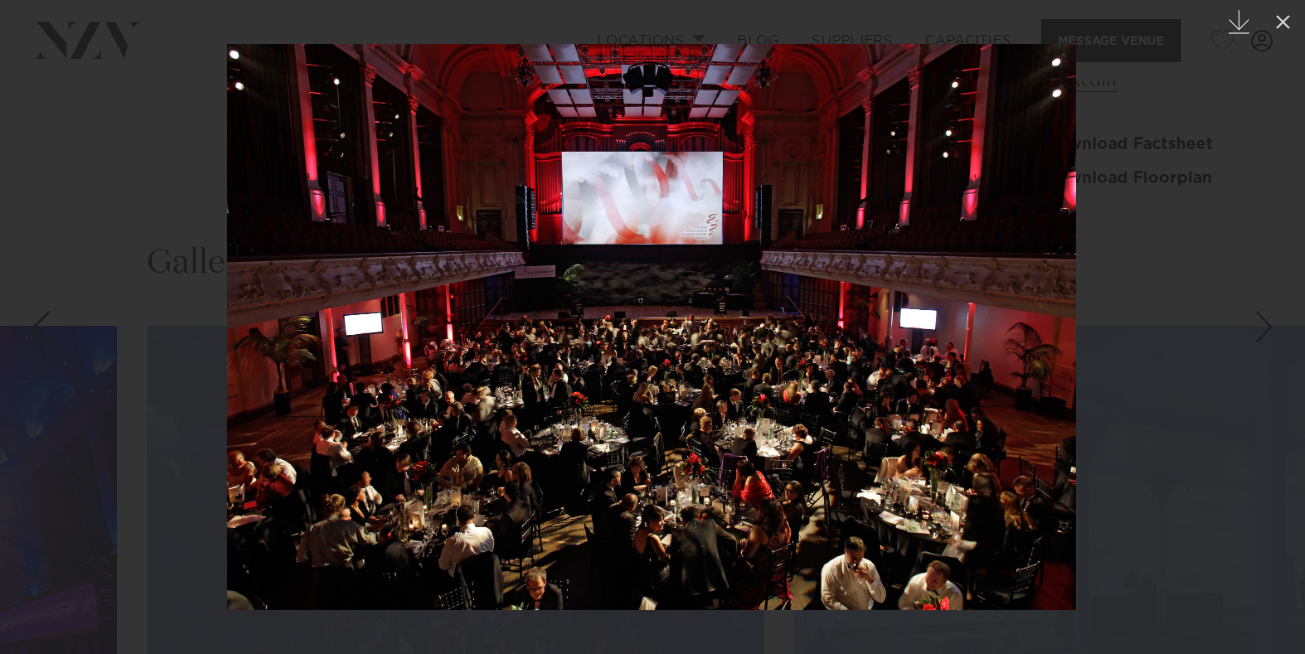 click at bounding box center [1264, 327] 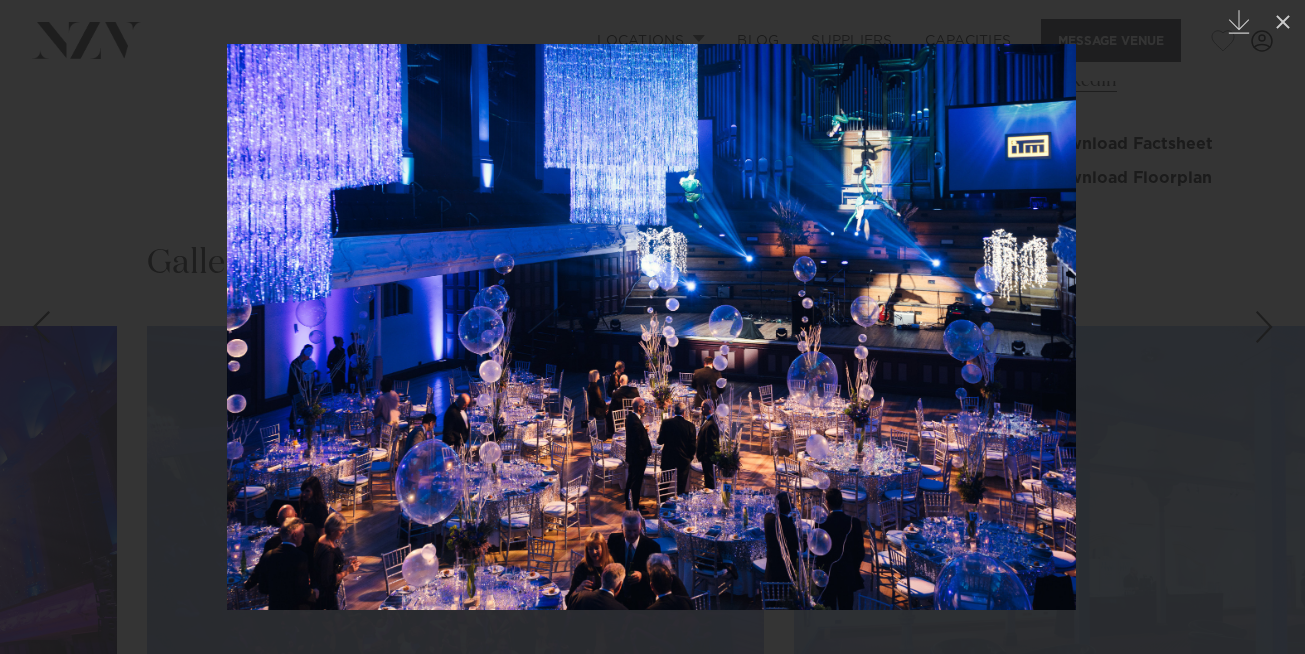 click on "22  /  23 Created with Sketch." at bounding box center [652, 327] 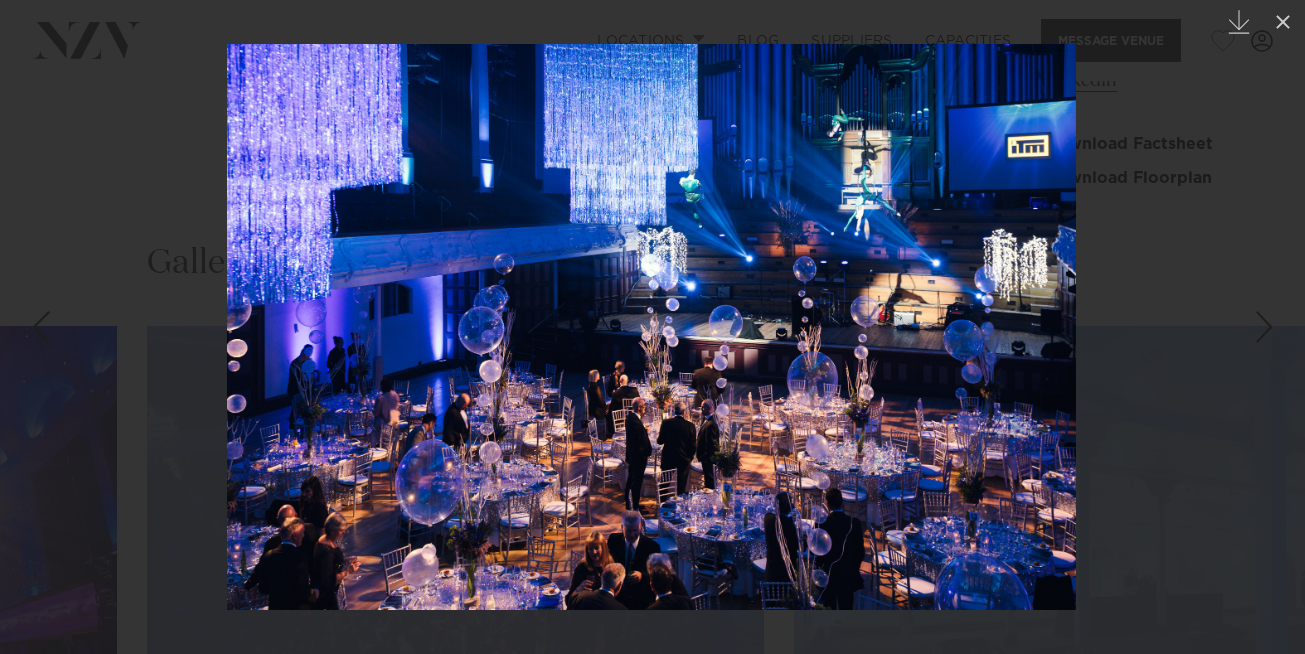 click at bounding box center (1264, 327) 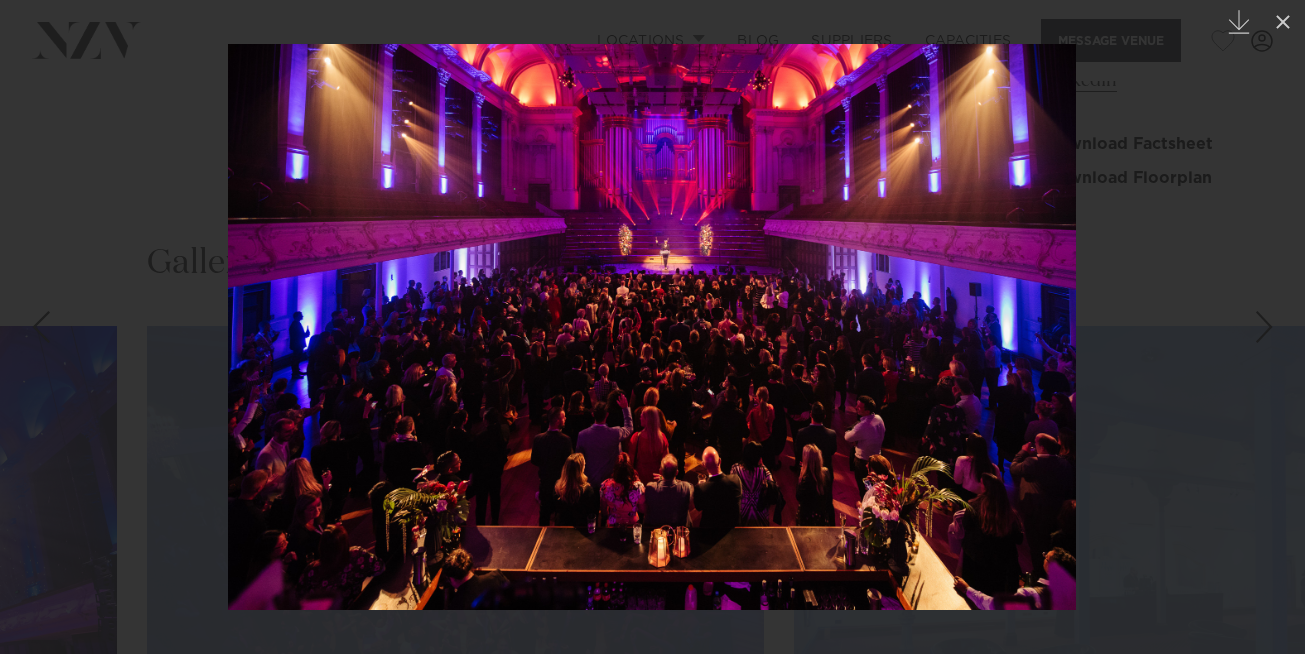click on "23  /  23 Created with Sketch." at bounding box center [652, 327] 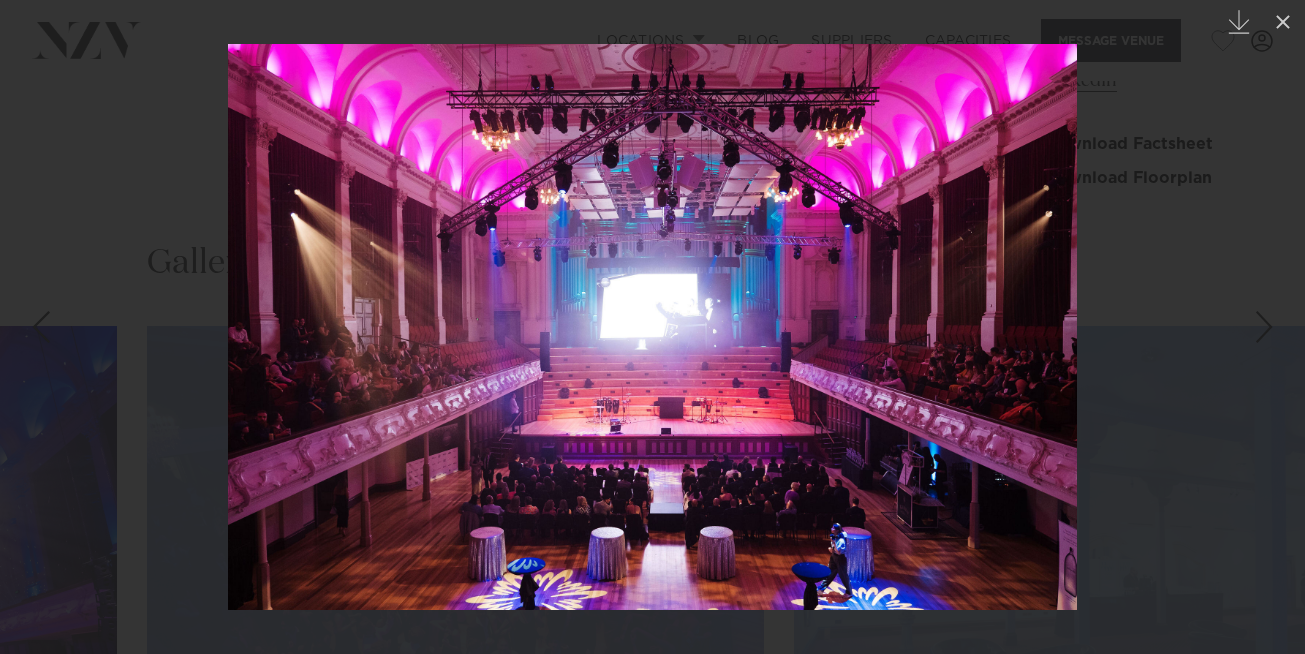click at bounding box center [1264, 327] 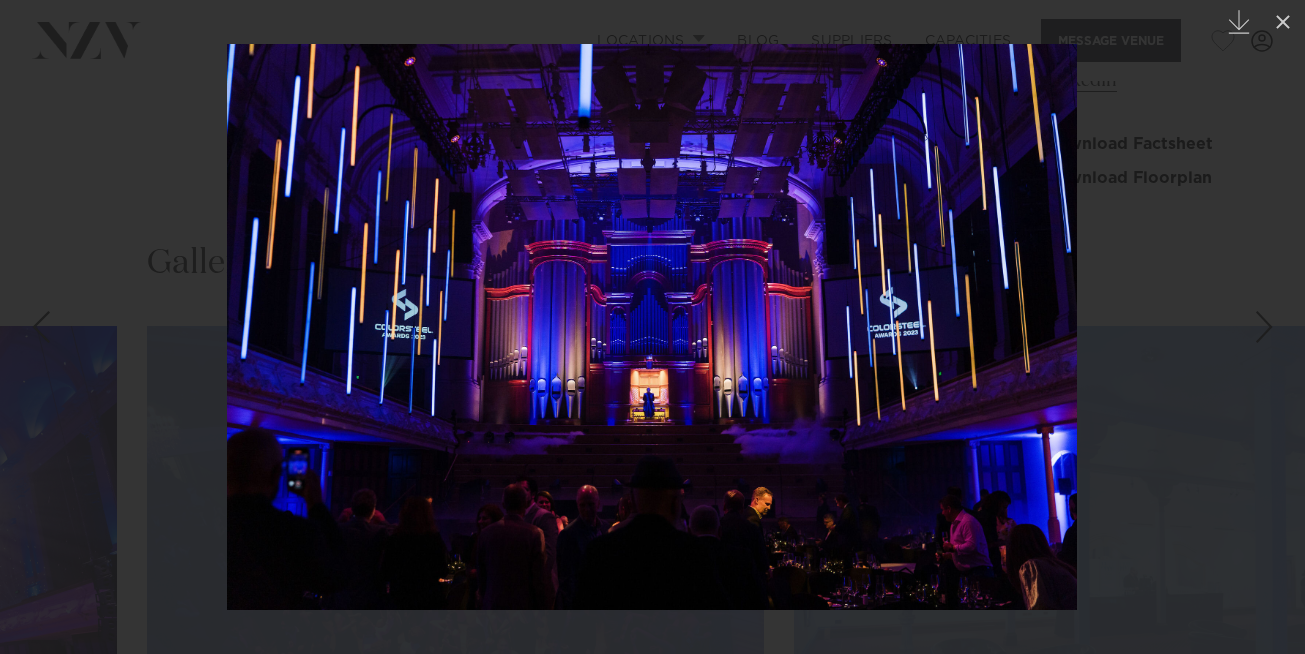 click at bounding box center (1264, 327) 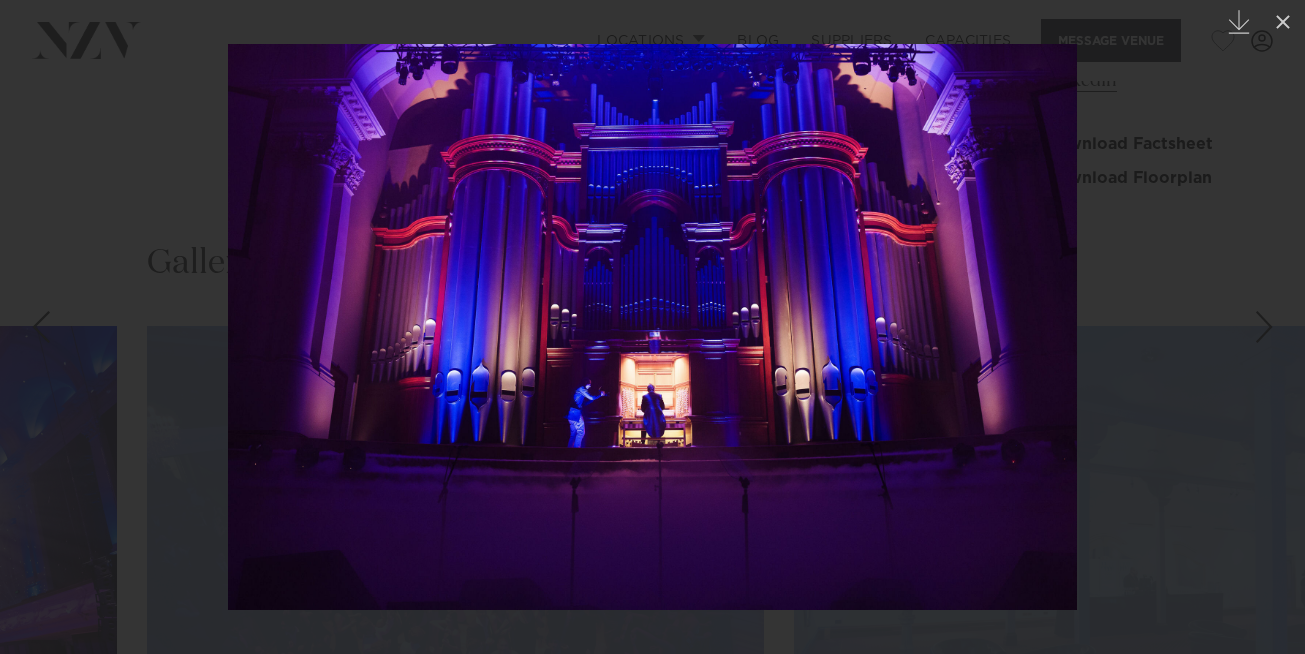 click at bounding box center [1264, 327] 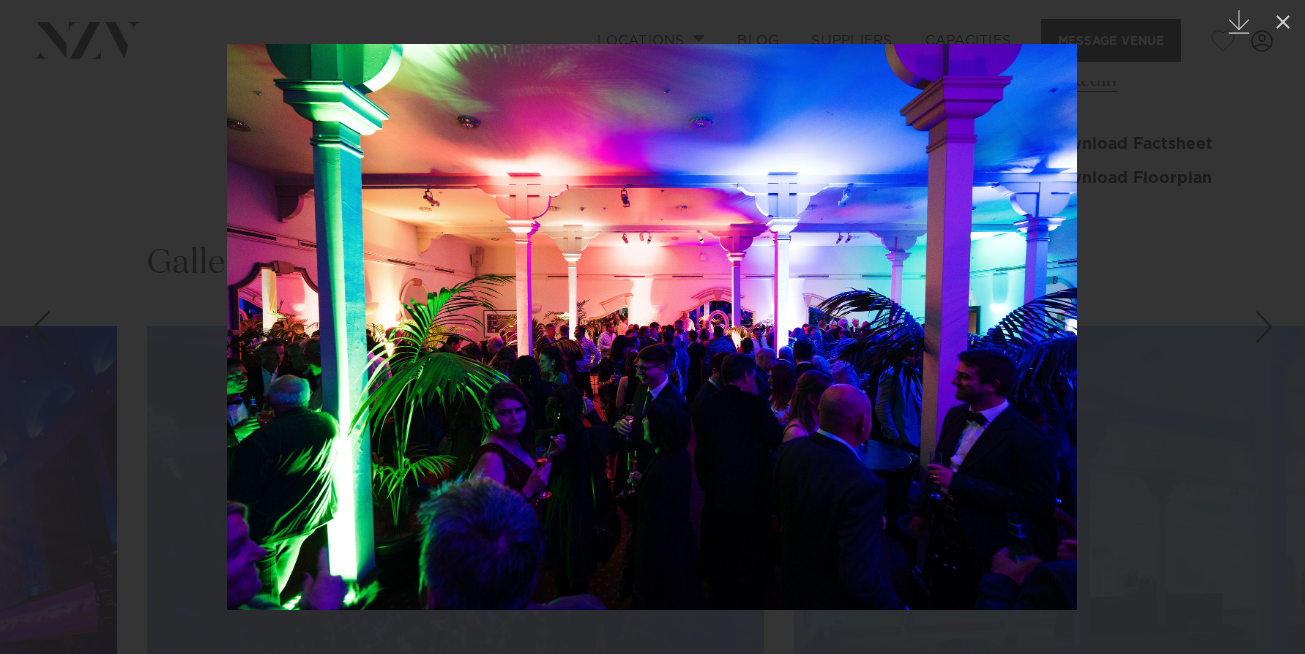 click at bounding box center (1264, 327) 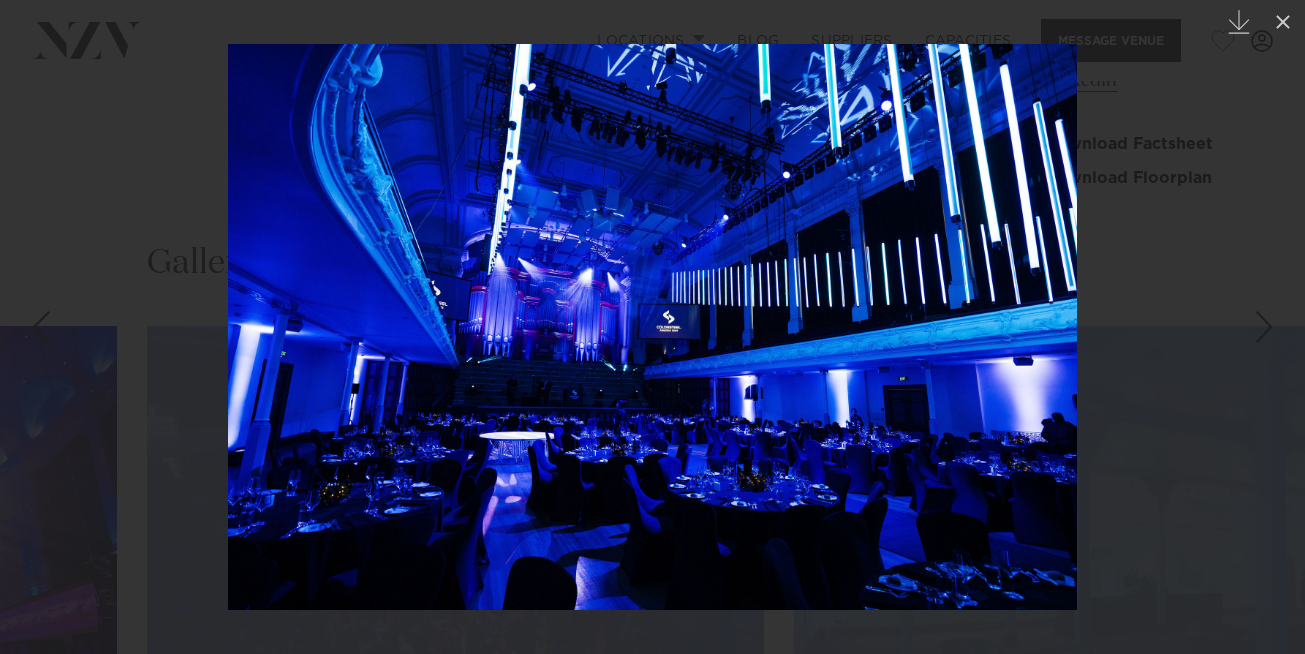click at bounding box center (1264, 327) 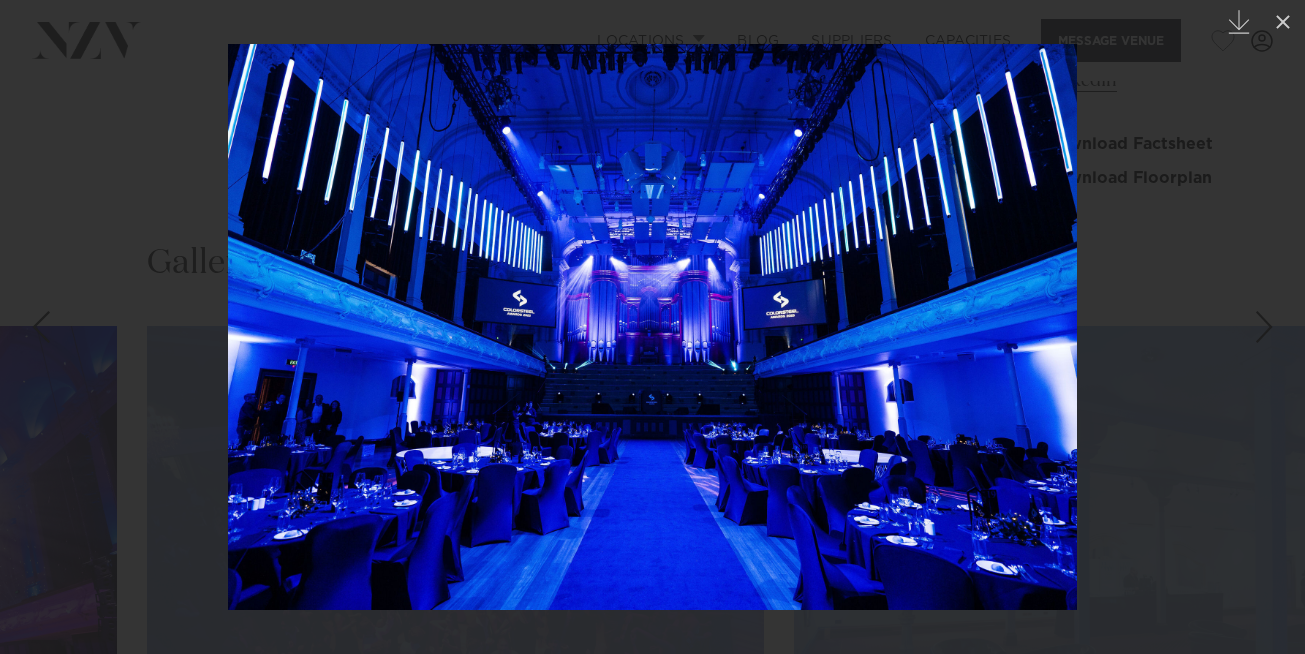 click at bounding box center [1264, 327] 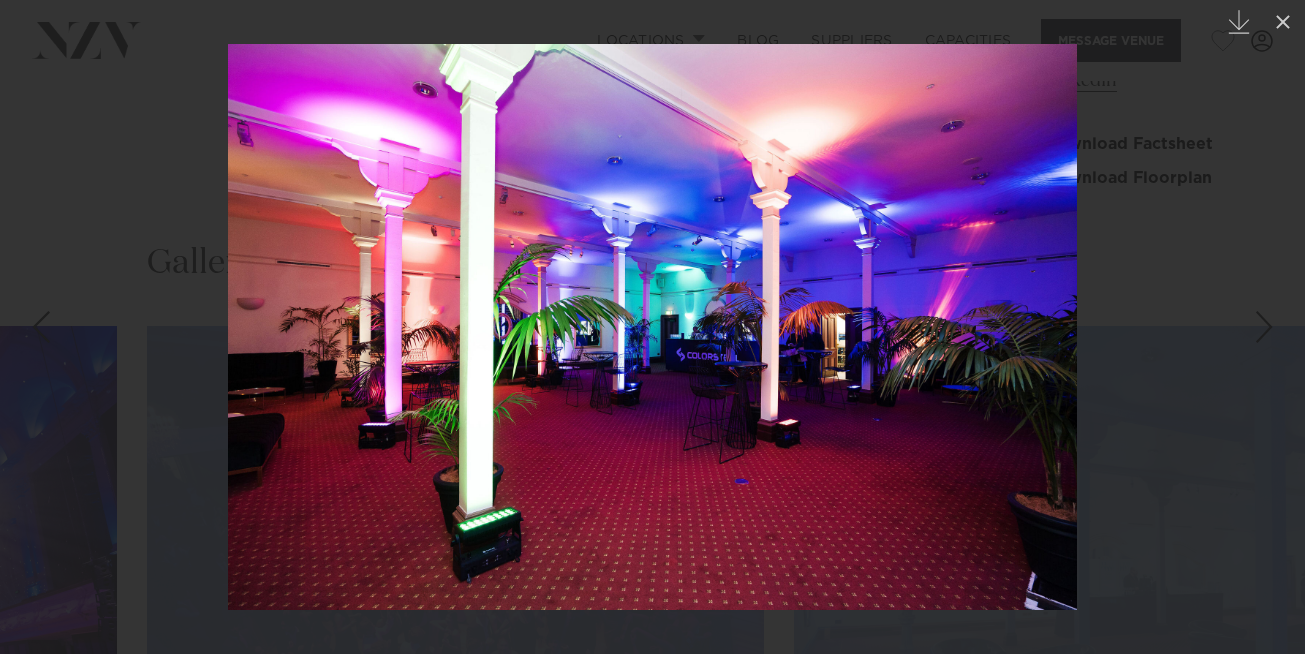 click at bounding box center (1264, 327) 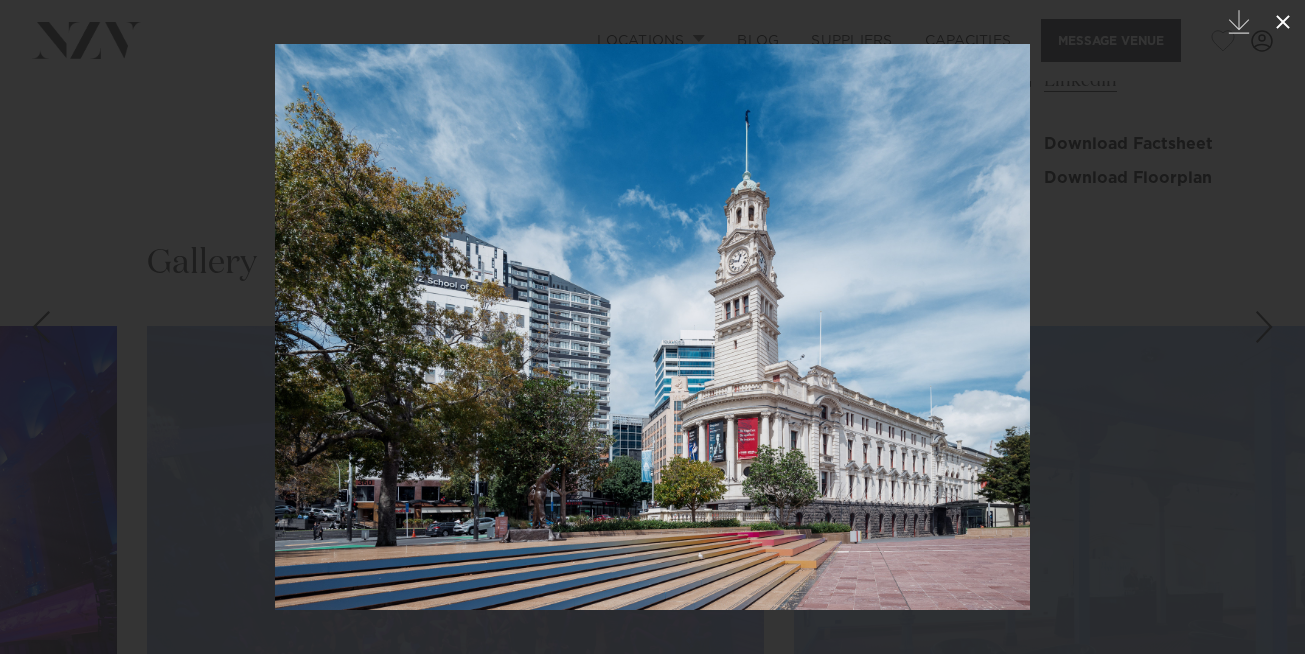click 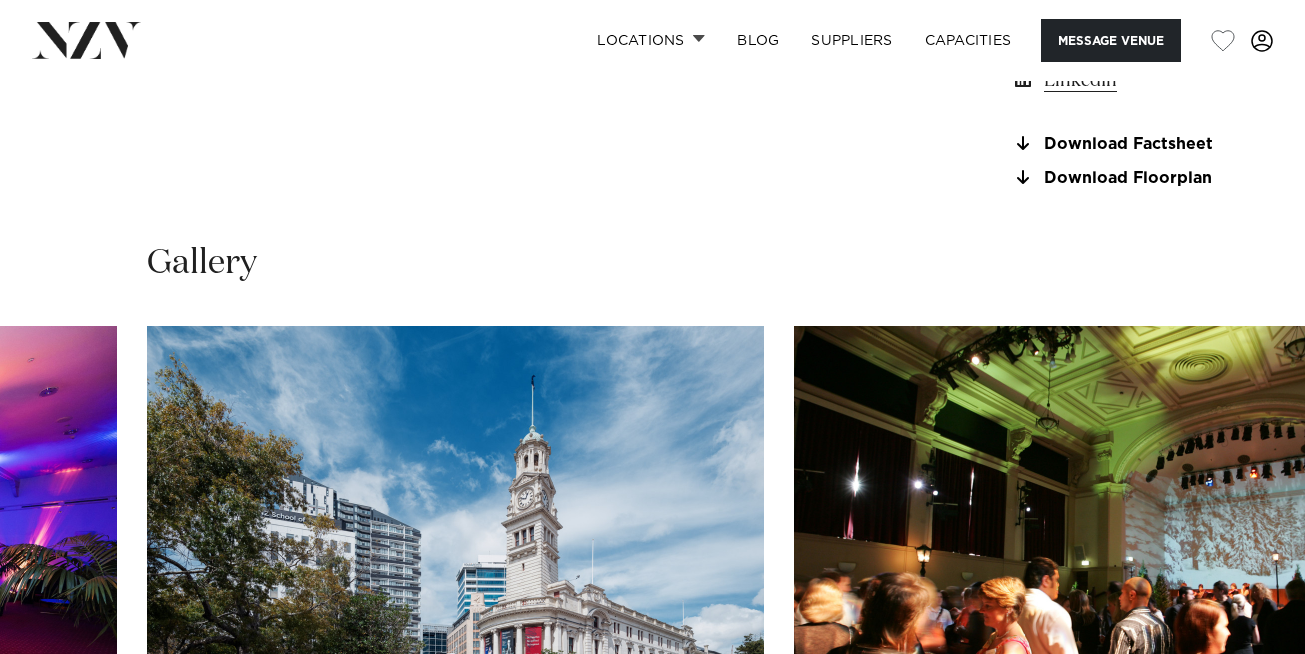 click on "Gallery" at bounding box center (652, 263) 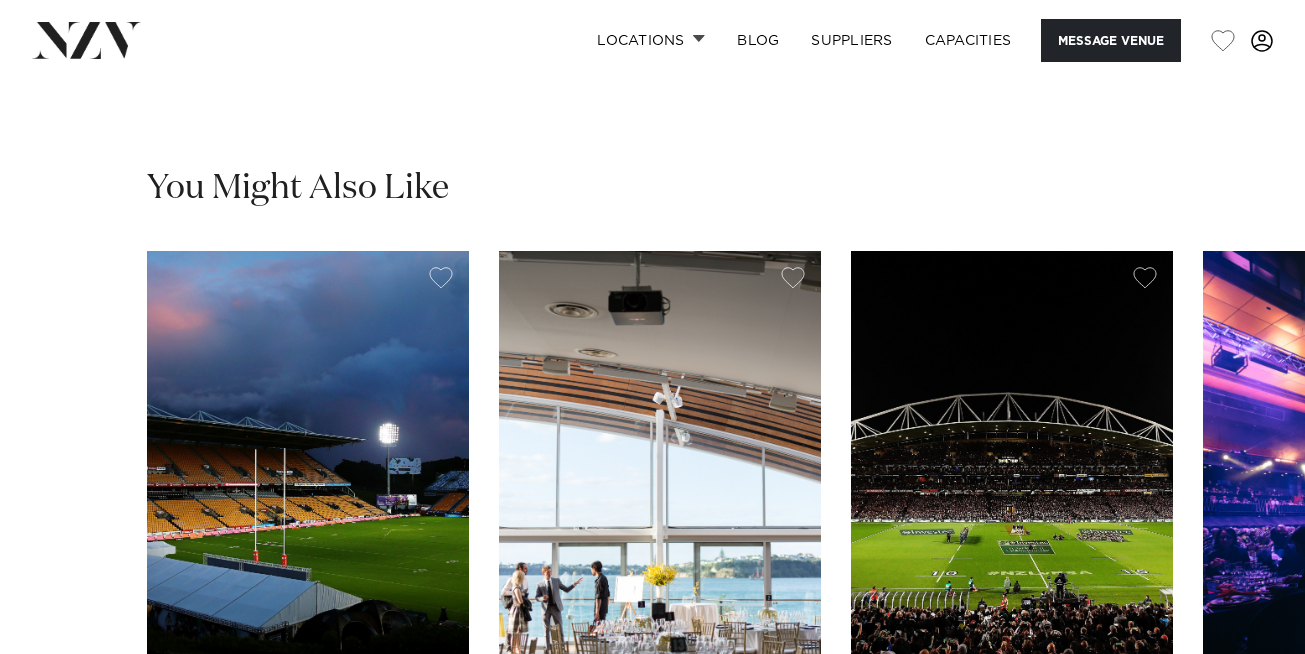 scroll, scrollTop: 2907, scrollLeft: 0, axis: vertical 